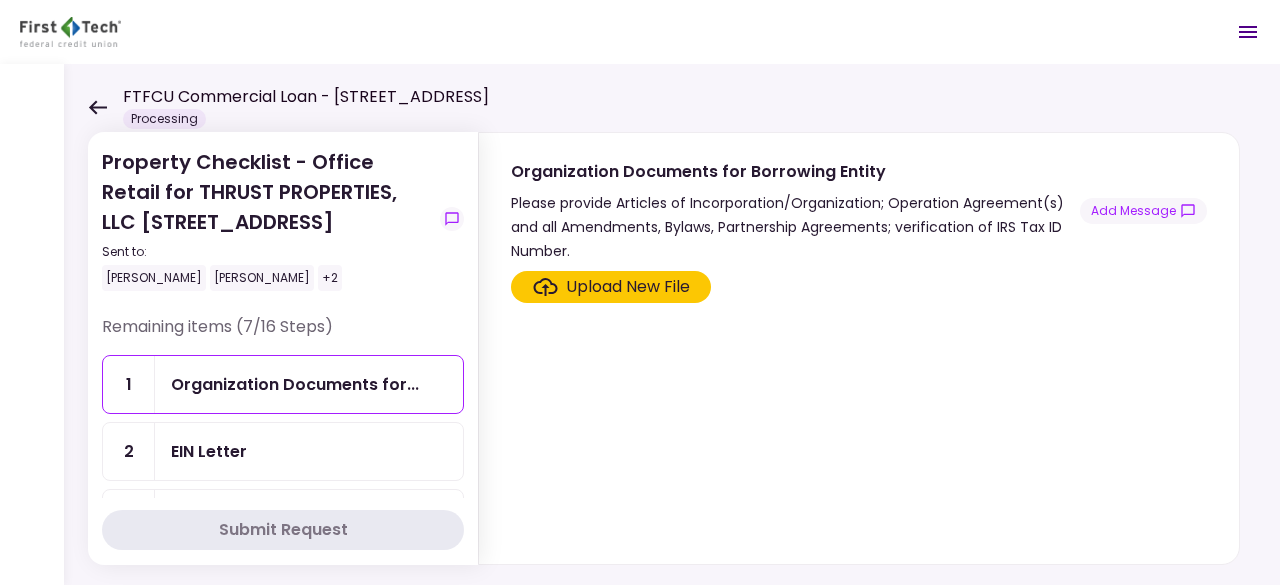 scroll, scrollTop: 0, scrollLeft: 0, axis: both 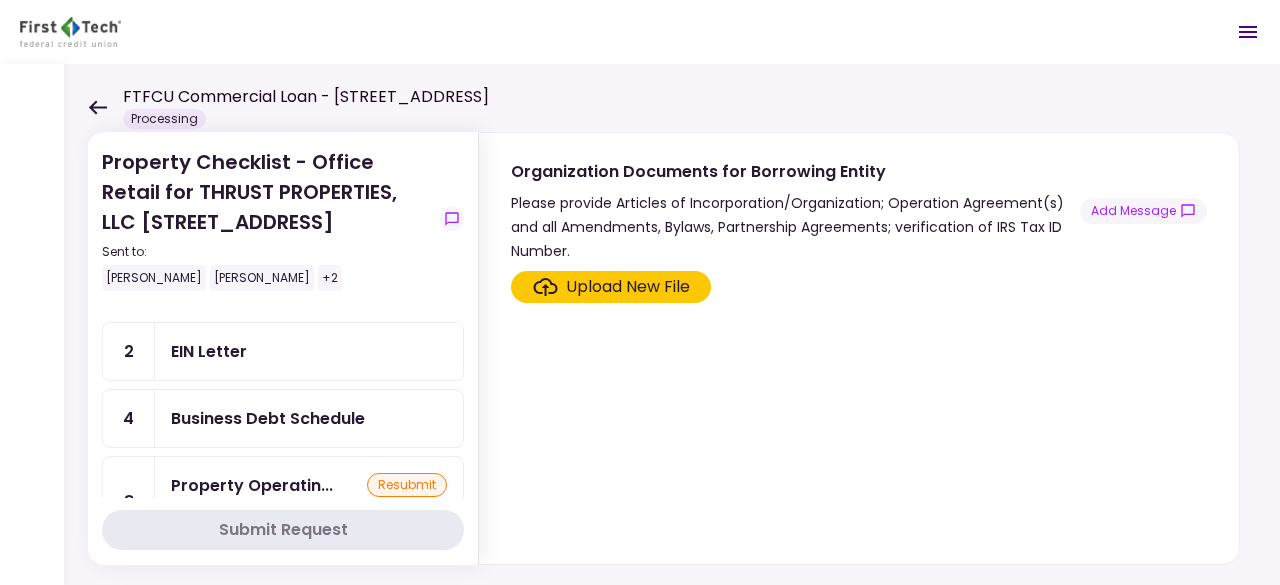 click on "Business Debt Schedule" at bounding box center (268, 418) 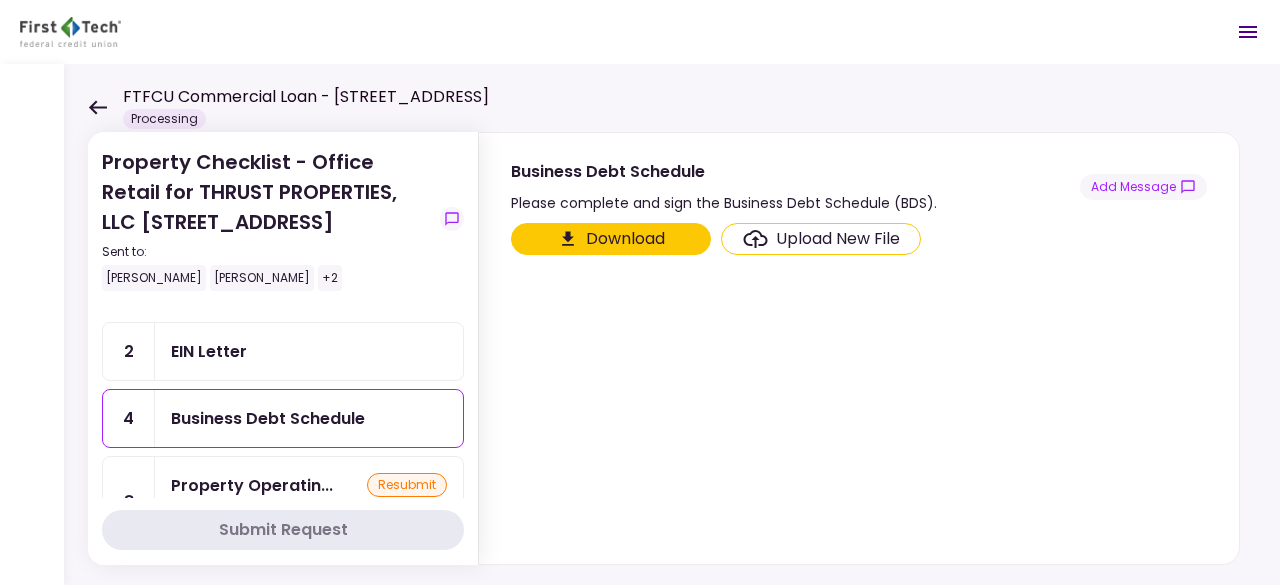 click on "Upload New File" at bounding box center (838, 239) 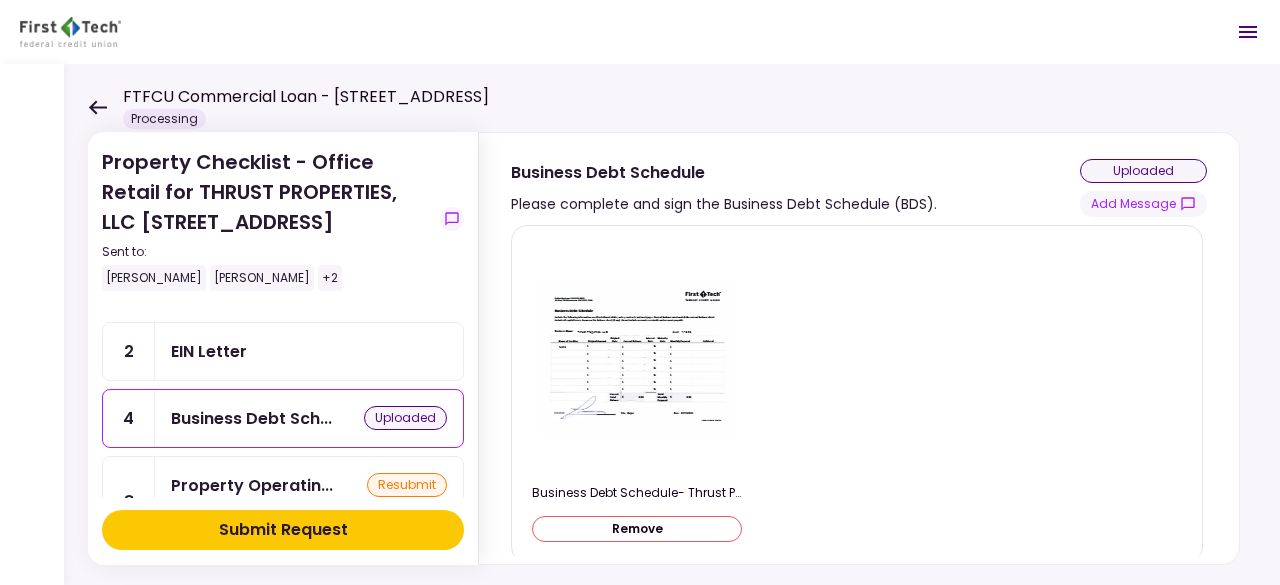 click on "Submit Request" at bounding box center [283, 530] 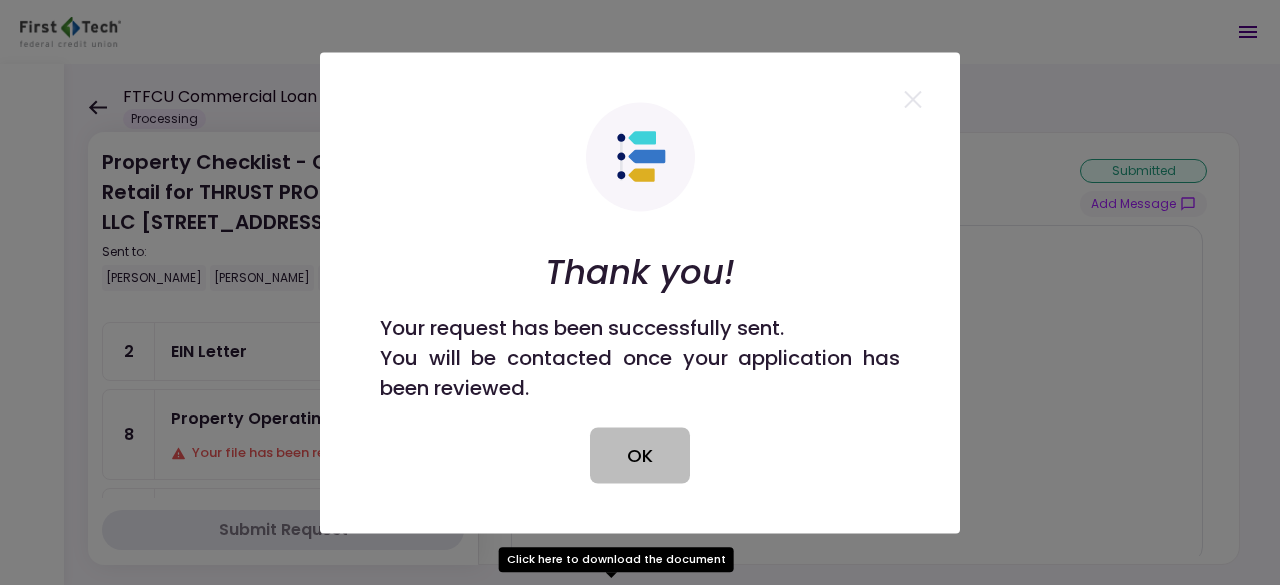click on "OK" at bounding box center [640, 455] 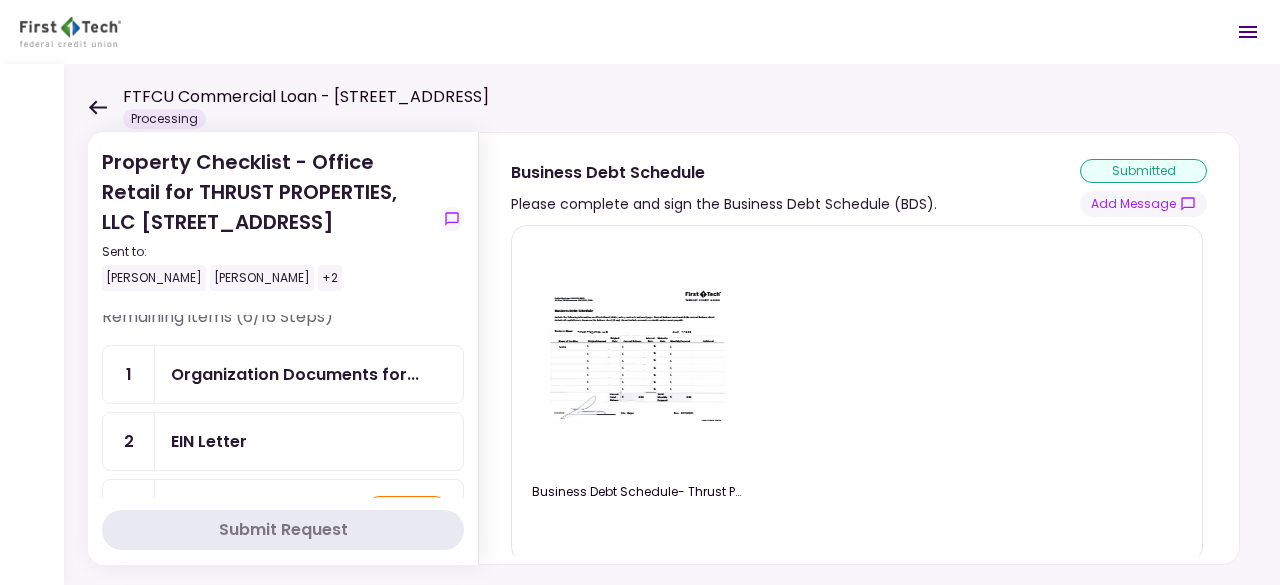 scroll, scrollTop: 0, scrollLeft: 0, axis: both 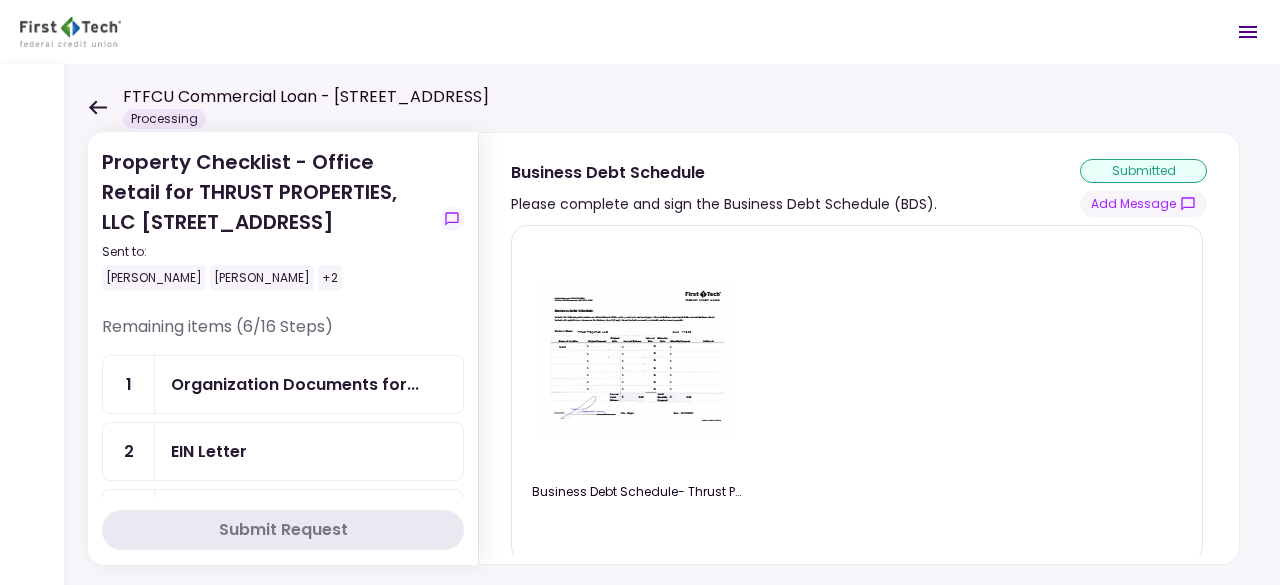 click 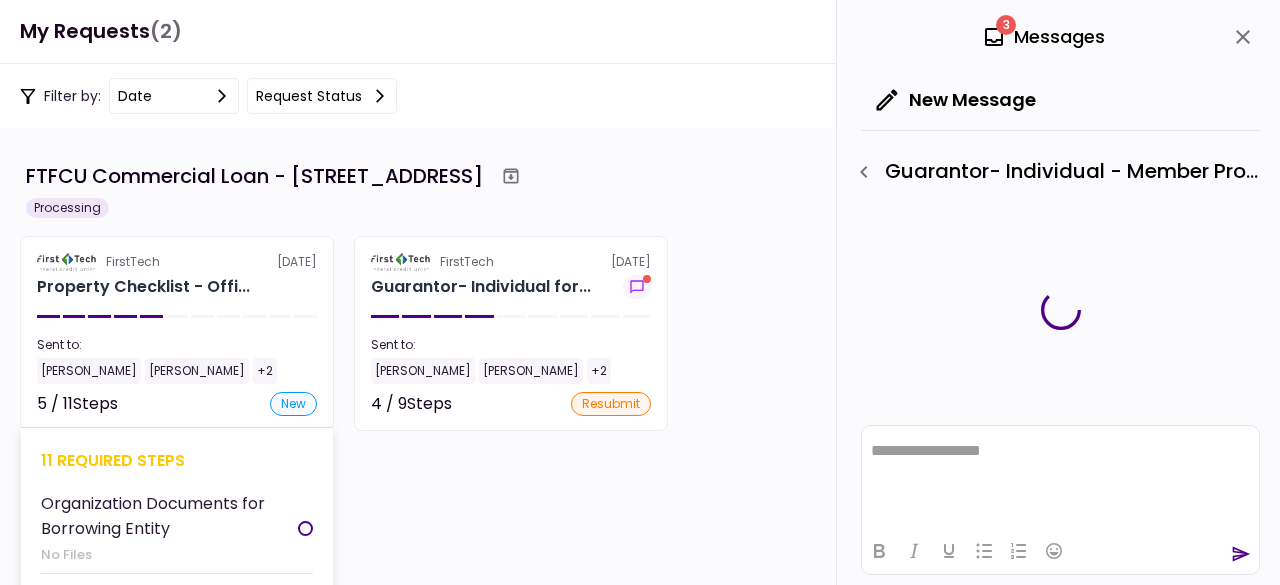scroll, scrollTop: 0, scrollLeft: 0, axis: both 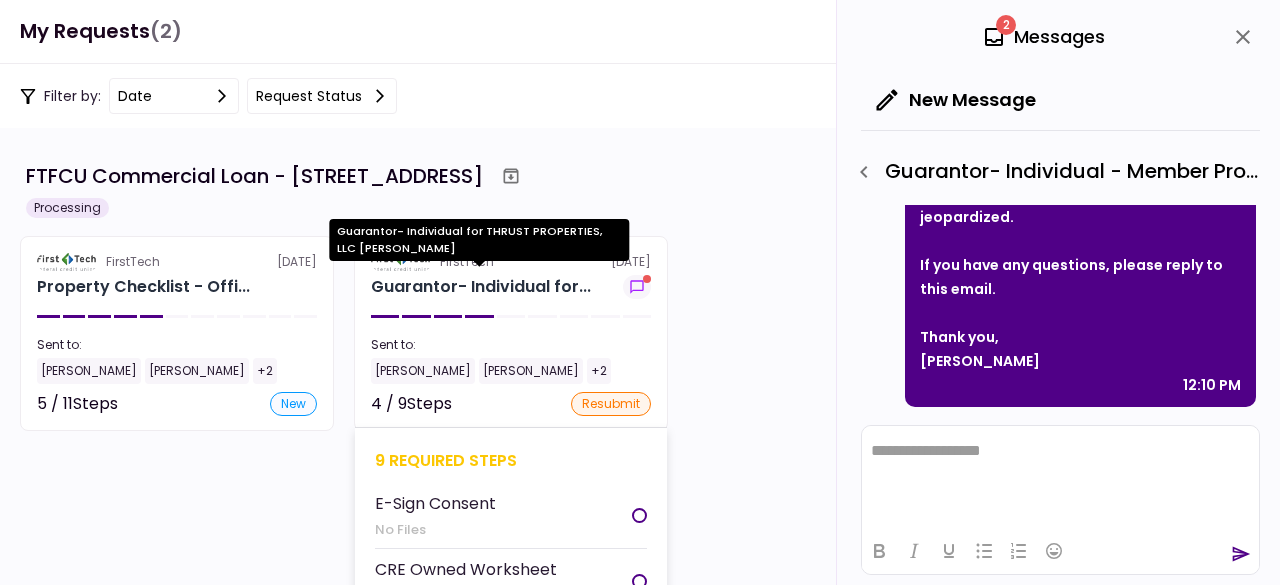 click on "Guarantor- Individual for..." at bounding box center (481, 287) 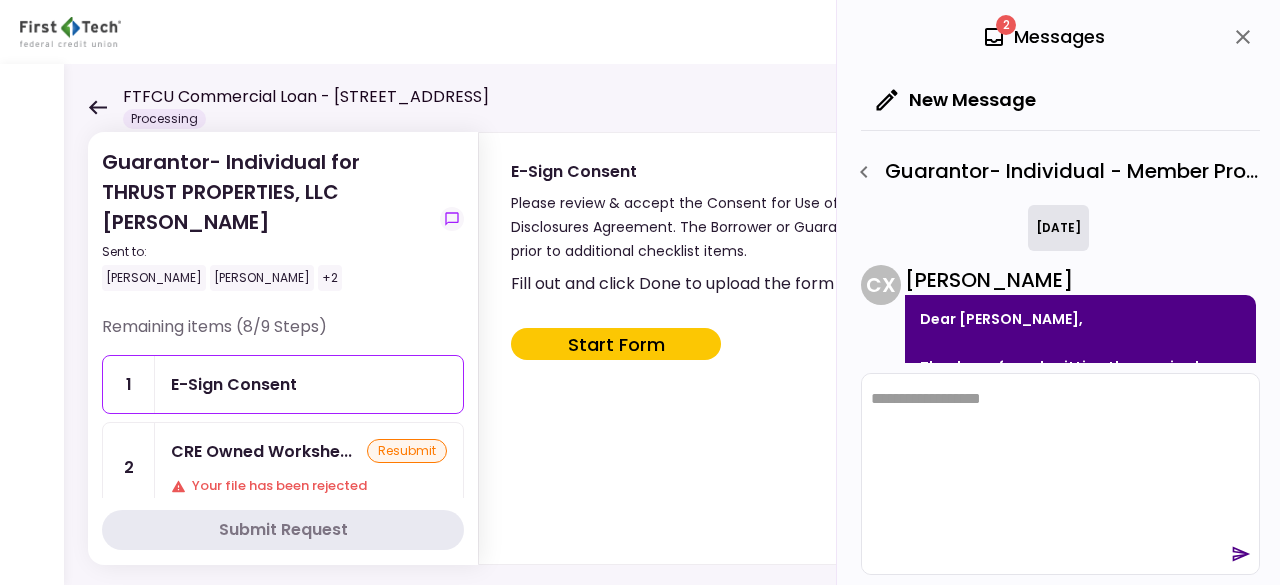 scroll, scrollTop: 0, scrollLeft: 0, axis: both 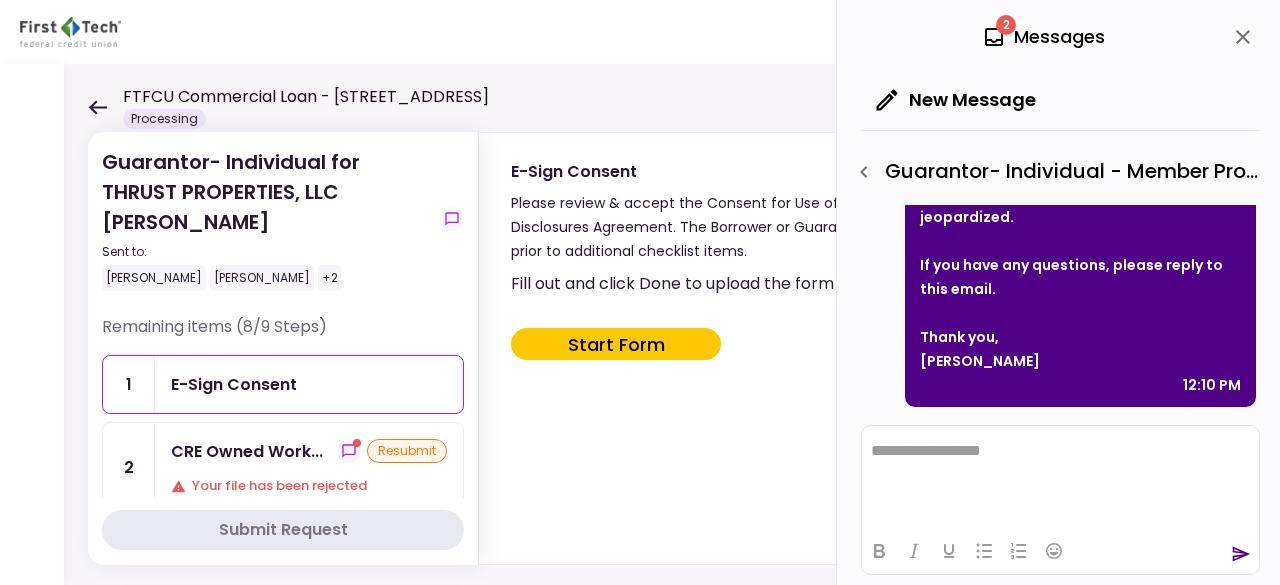click on "E-Sign Consent" at bounding box center (234, 384) 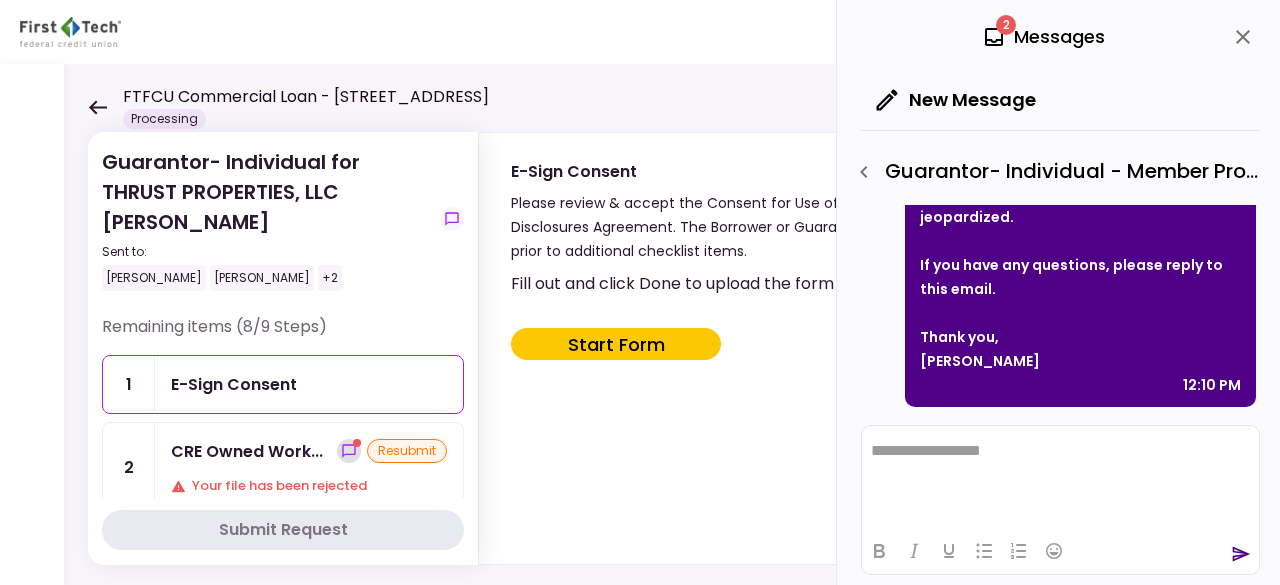click 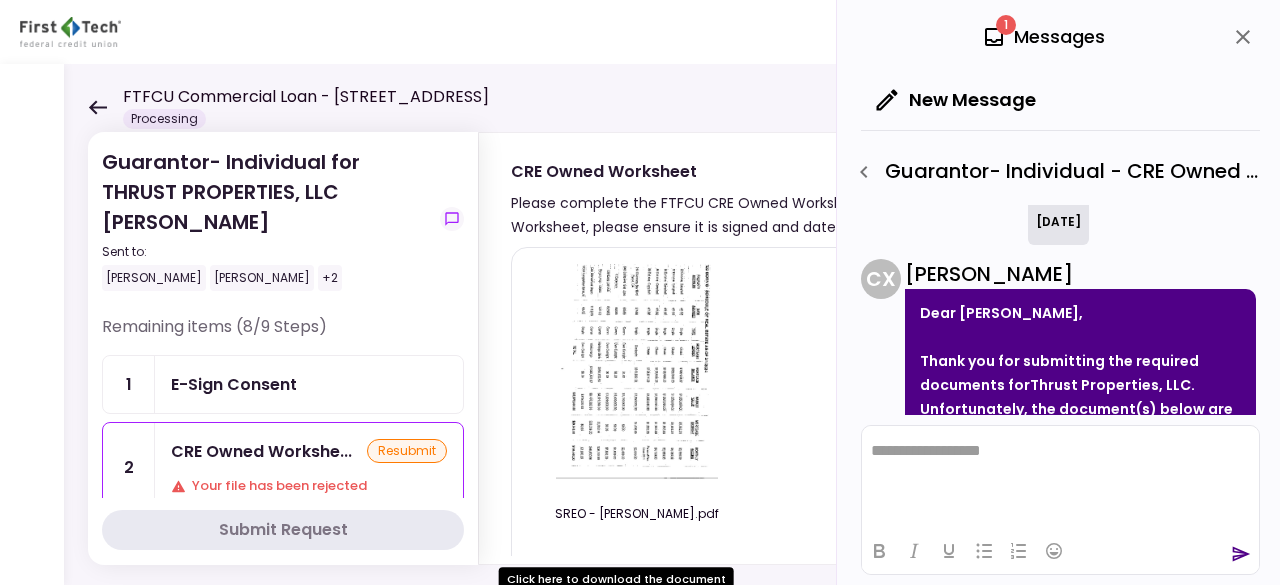 scroll, scrollTop: 0, scrollLeft: 0, axis: both 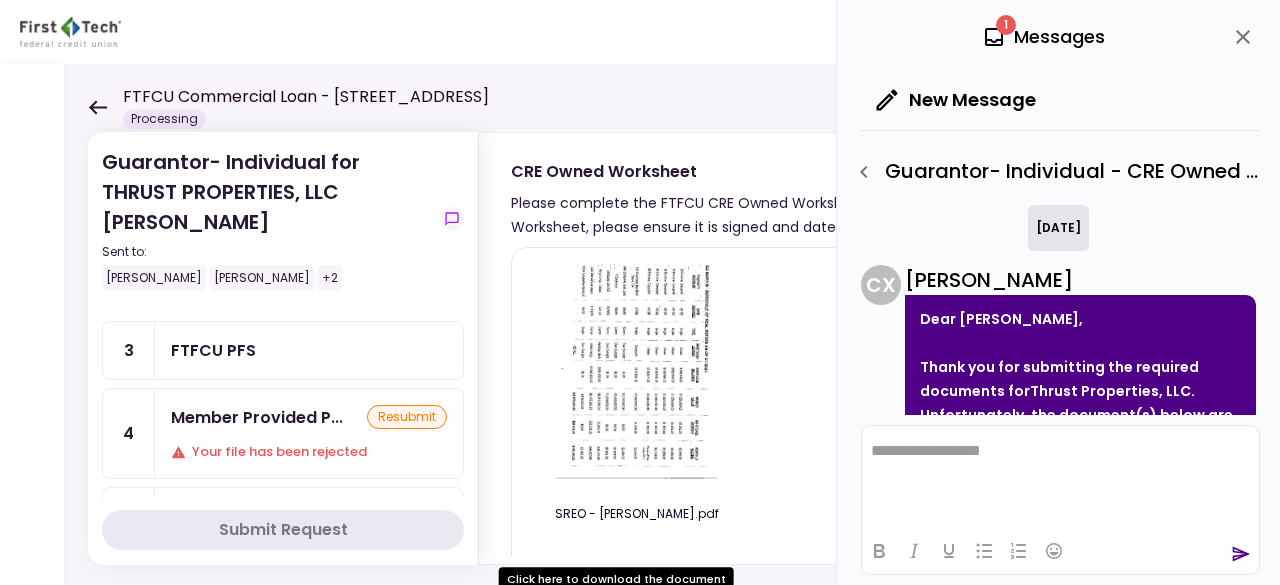 click on "FTFCU PFS" at bounding box center [309, 350] 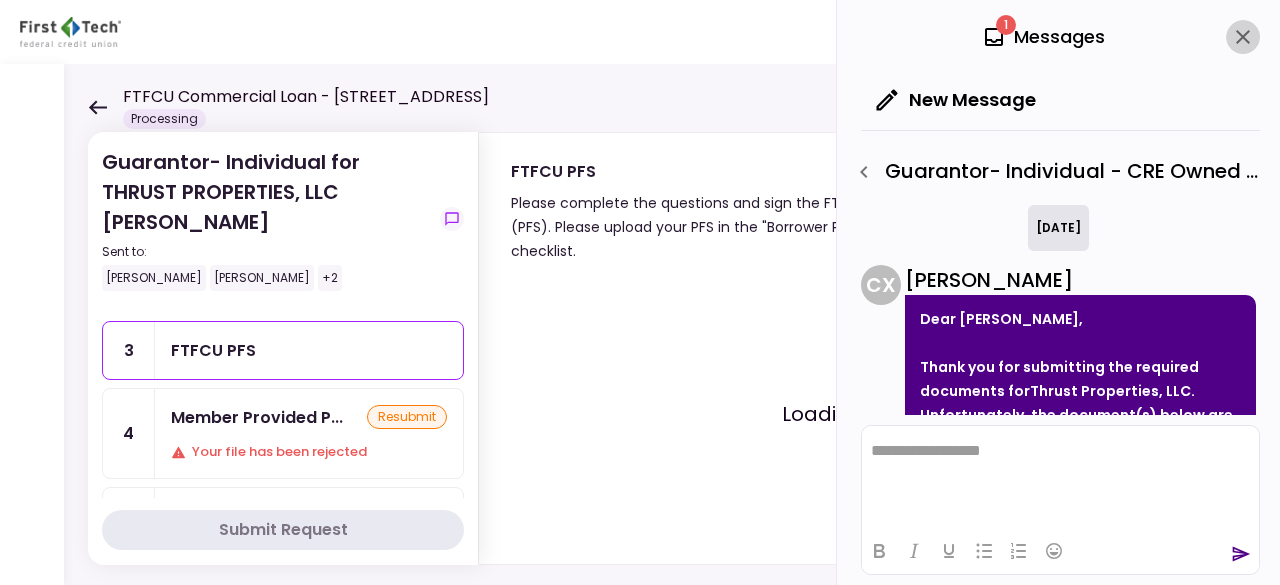 click 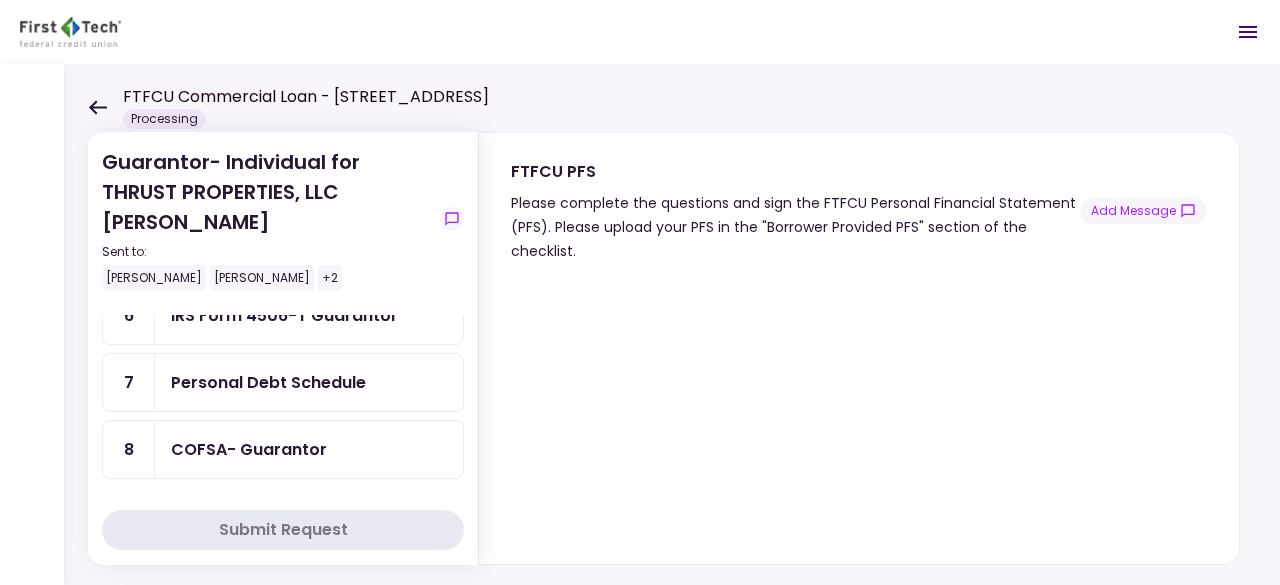 scroll, scrollTop: 400, scrollLeft: 0, axis: vertical 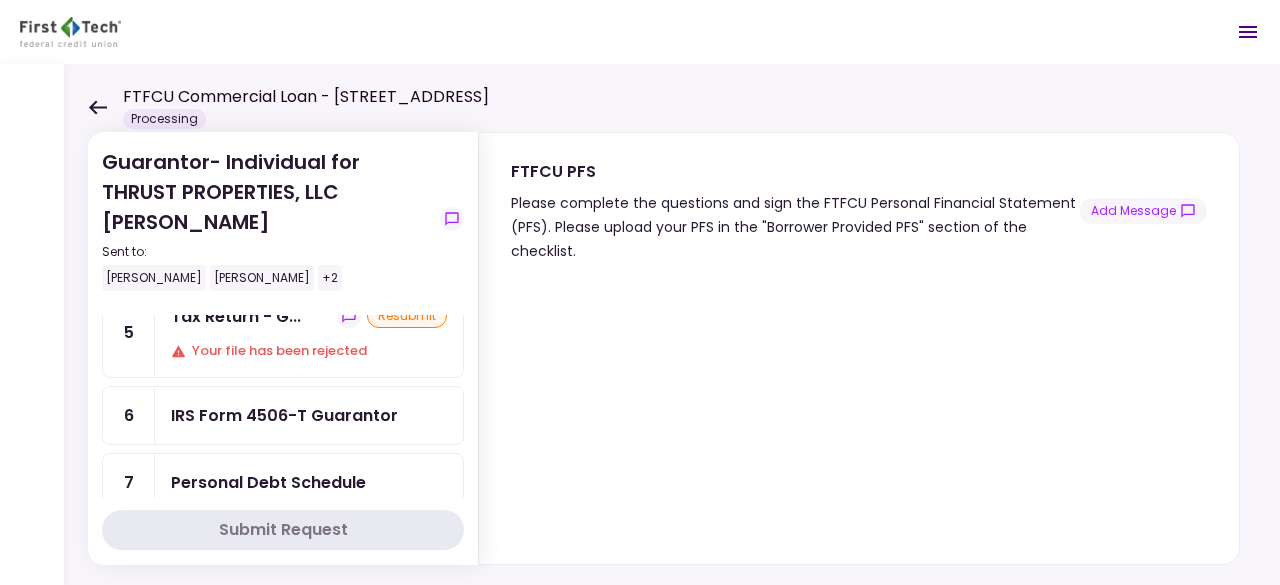 click on "IRS Form 4506-T Guarantor" at bounding box center (284, 415) 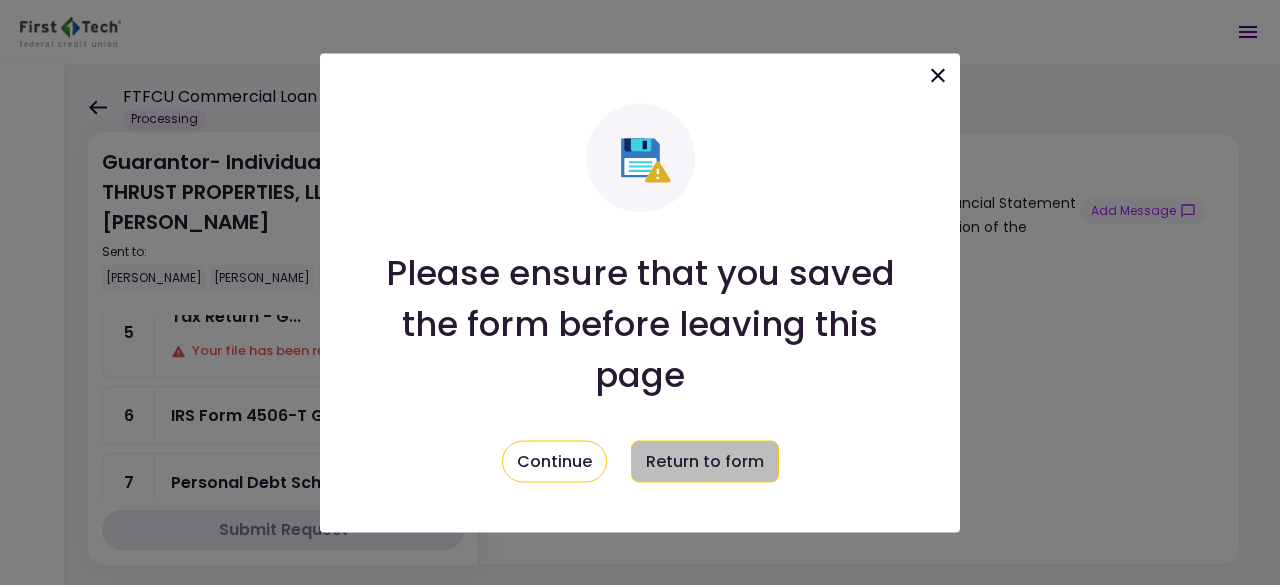 click on "Return to form" at bounding box center (705, 461) 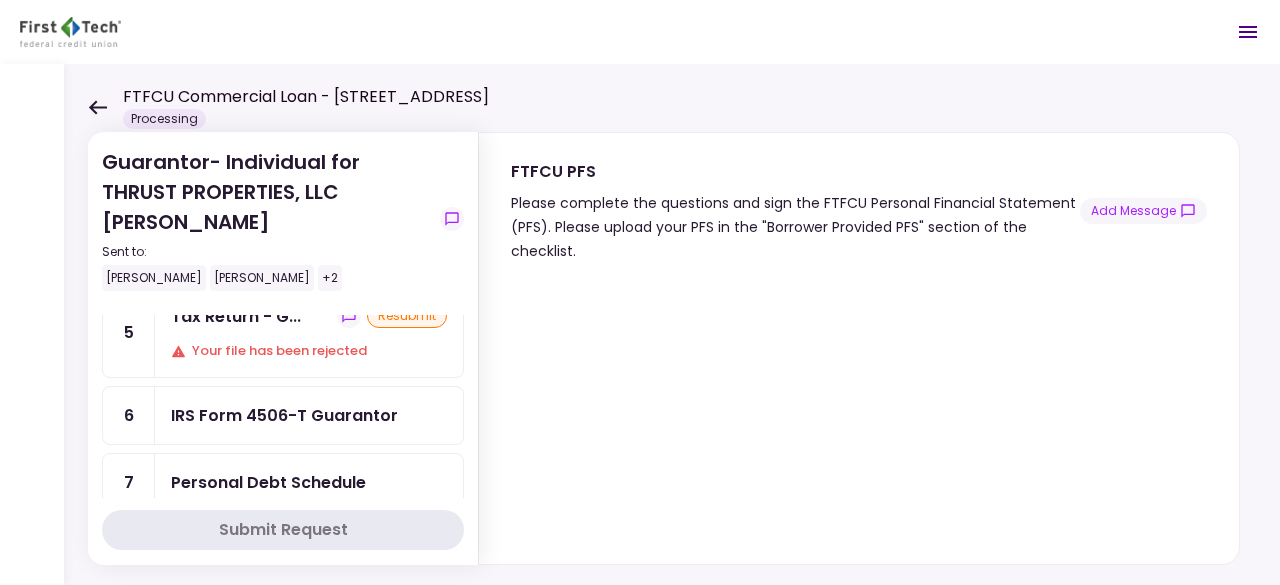 click on "IRS Form 4506-T Guarantor" at bounding box center [284, 415] 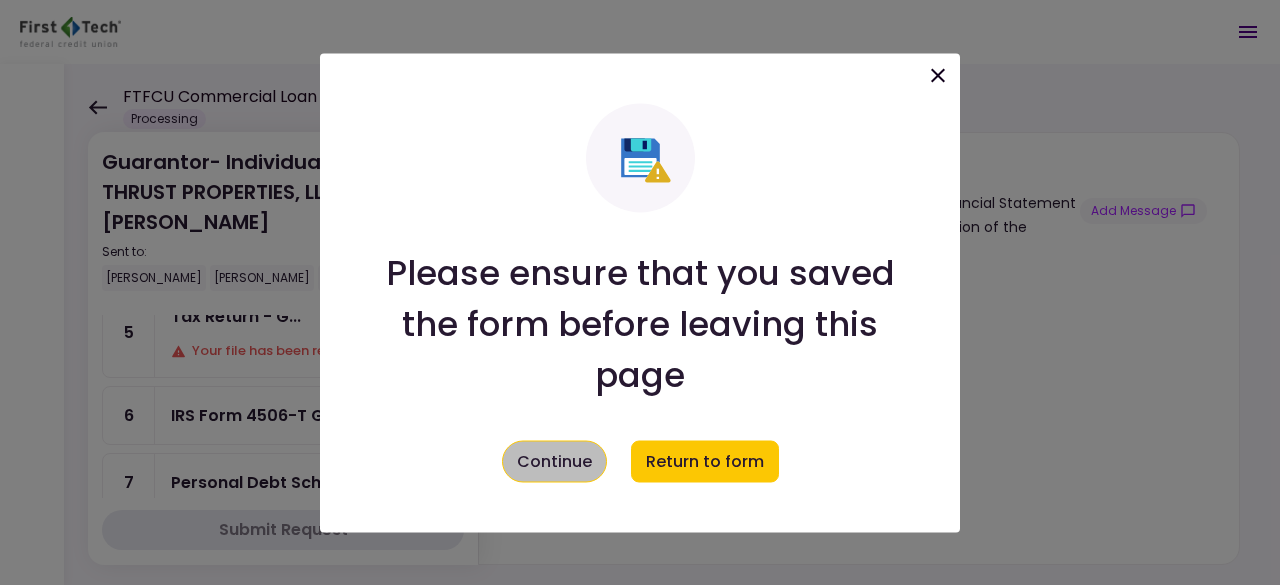 click on "Continue" at bounding box center [554, 461] 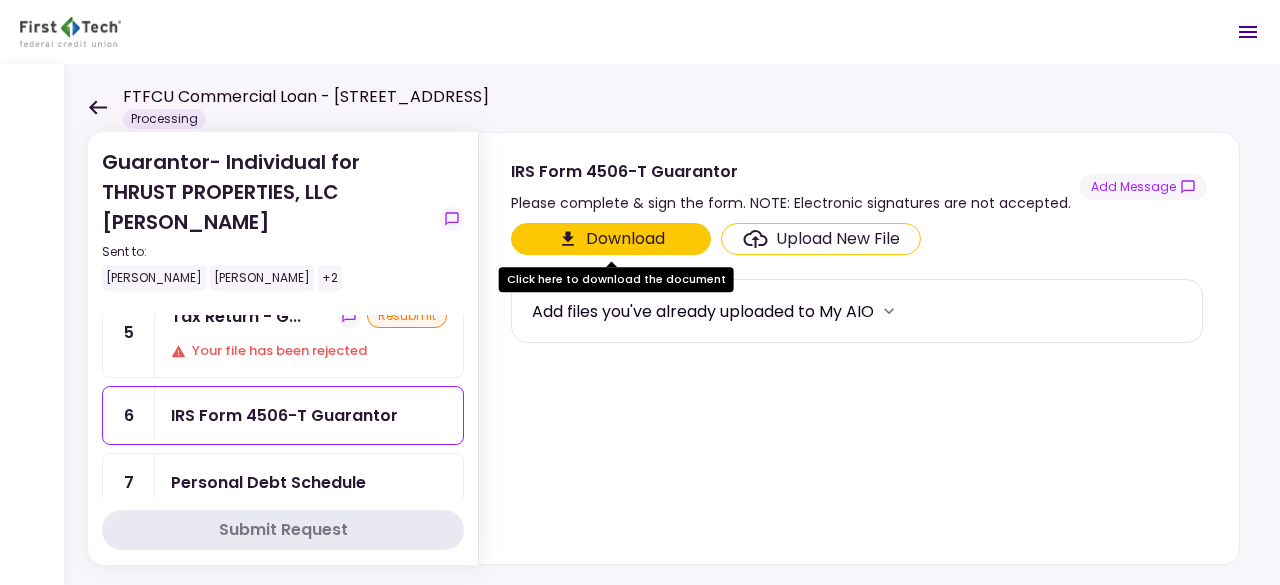 click on "Upload New File" at bounding box center (838, 239) 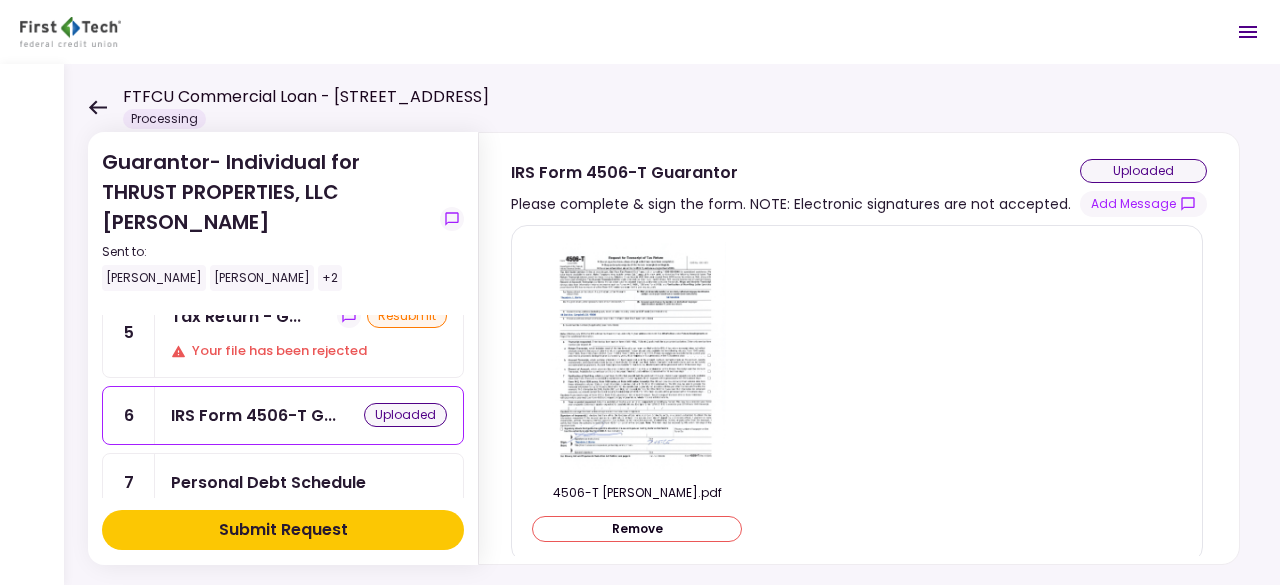 click on "Submit Request" at bounding box center [283, 530] 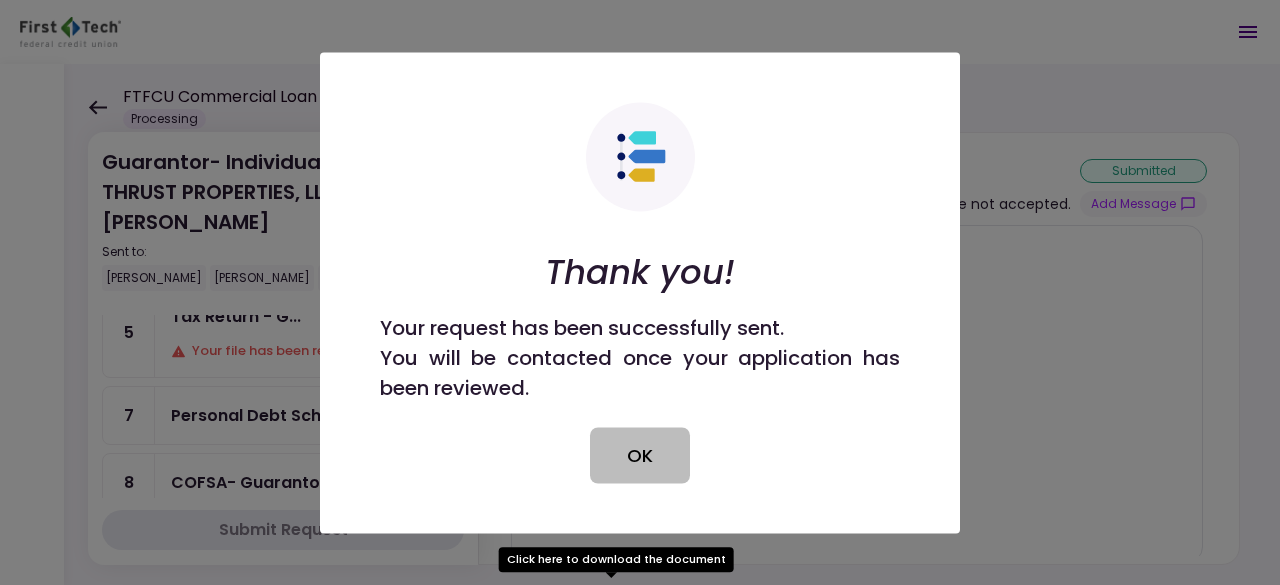click on "OK" at bounding box center [640, 455] 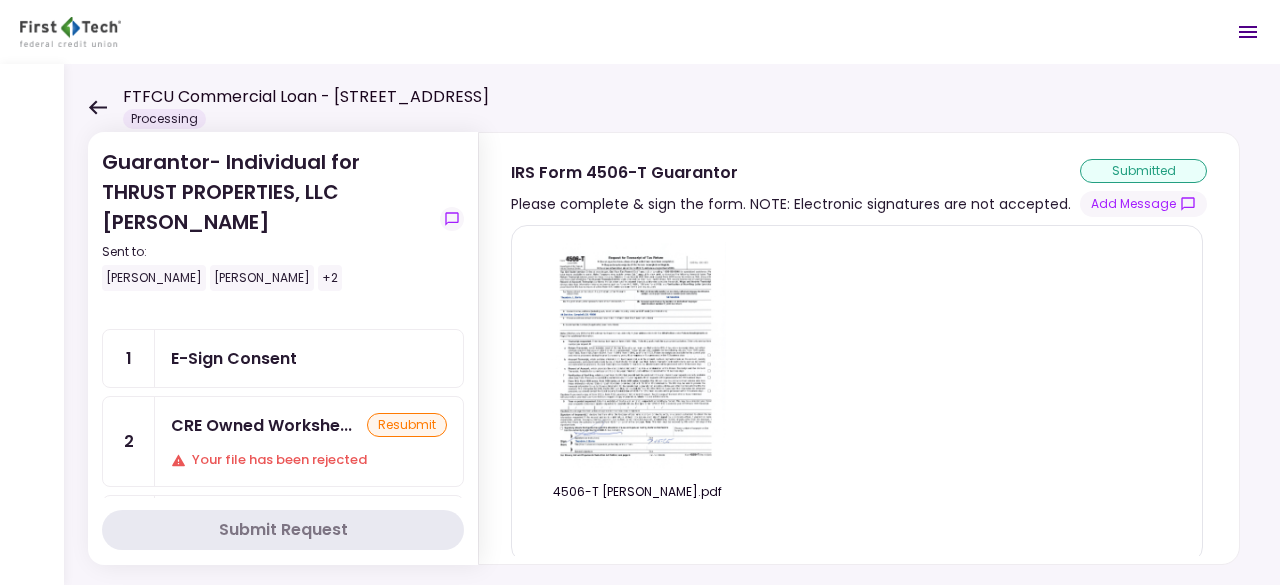 scroll, scrollTop: 0, scrollLeft: 0, axis: both 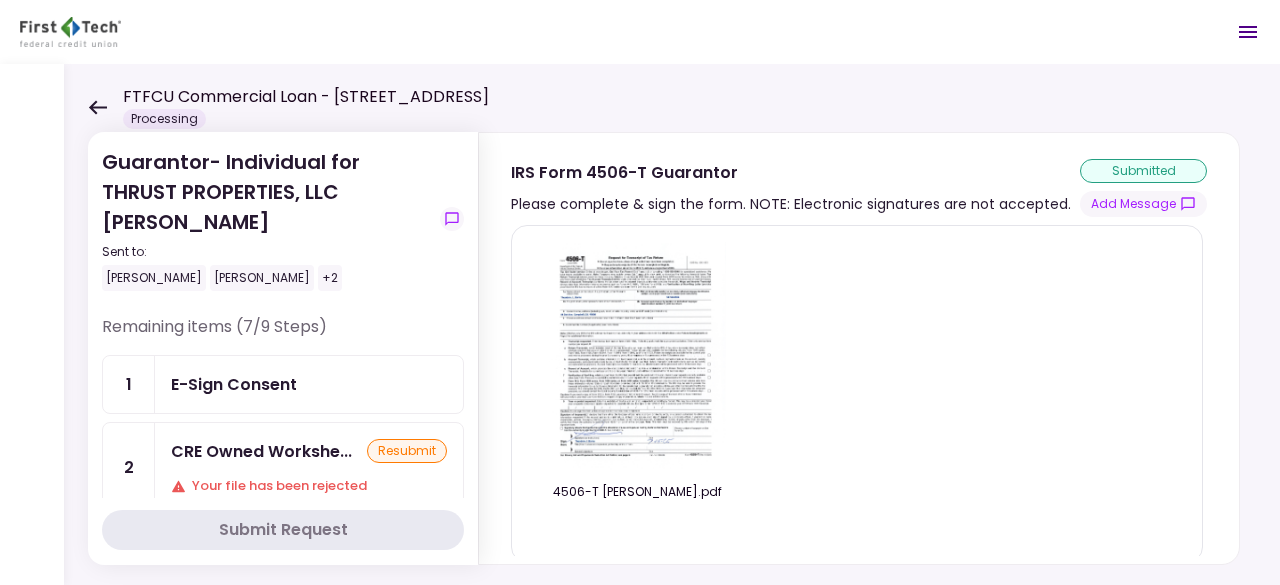 click on "E-Sign Consent" at bounding box center (309, 384) 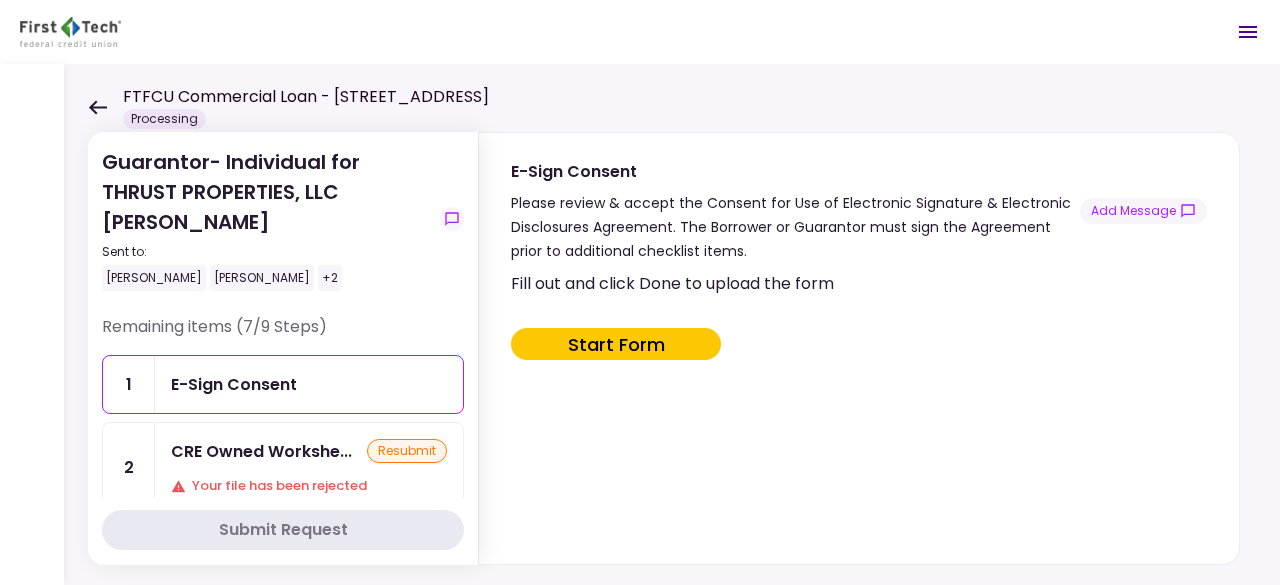 click on "Start Form" at bounding box center (616, 344) 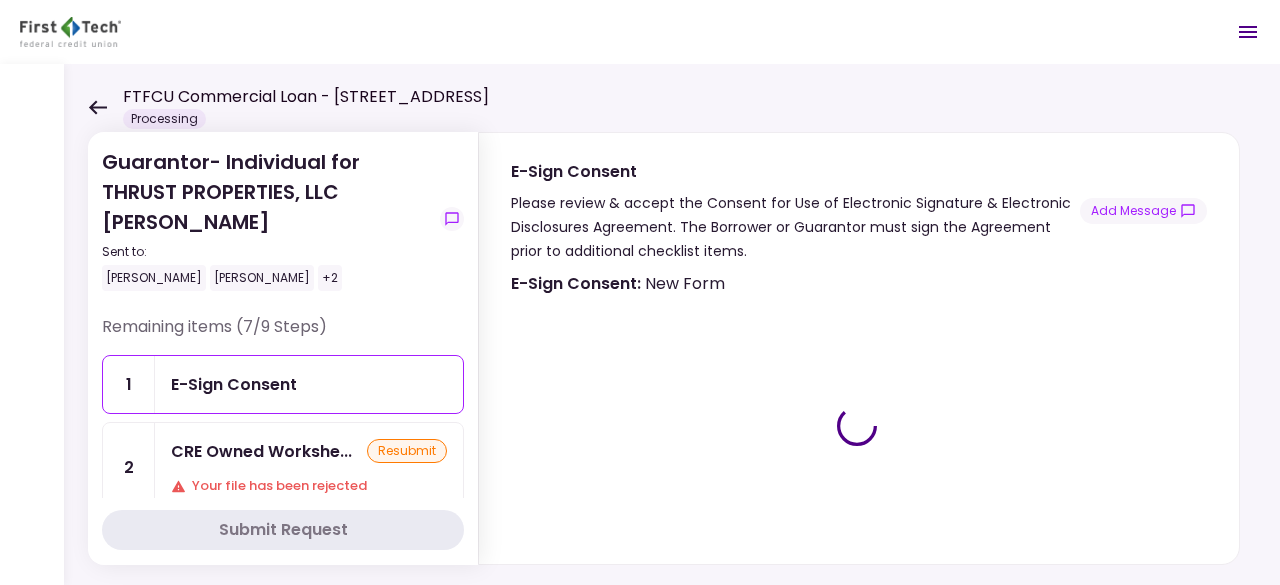 type on "***" 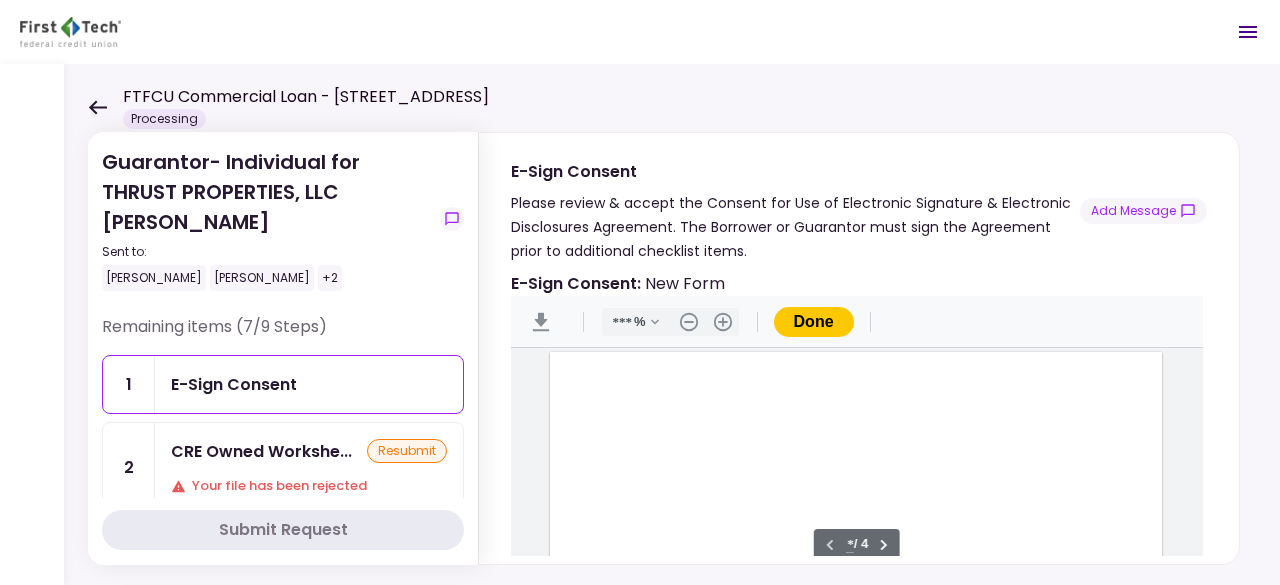 scroll, scrollTop: 3, scrollLeft: 0, axis: vertical 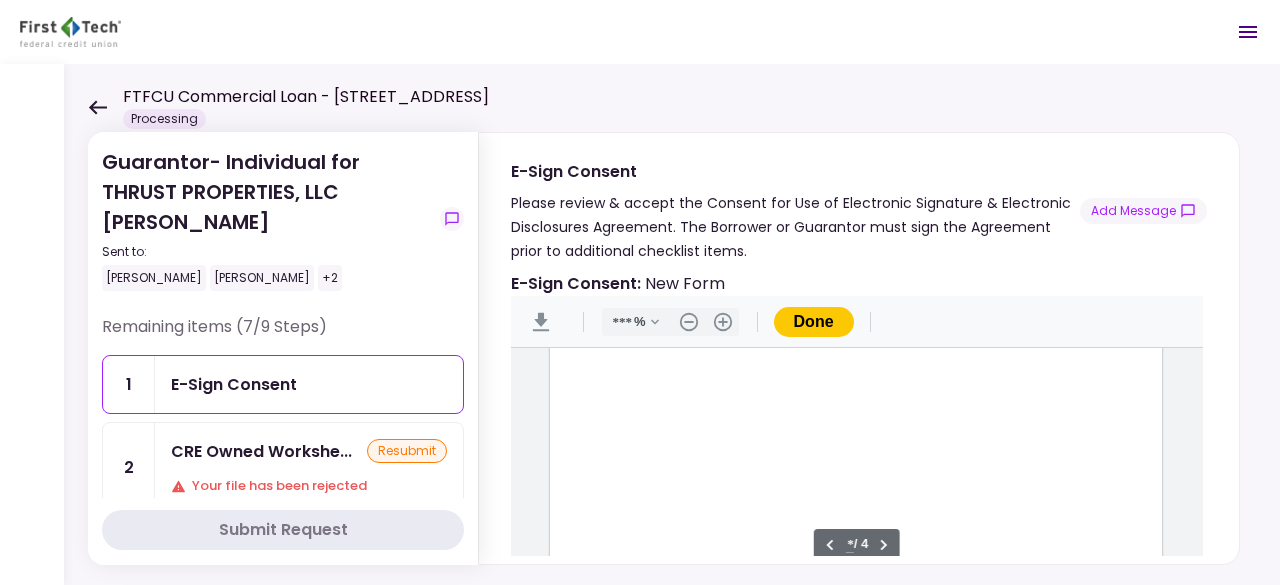 type on "*" 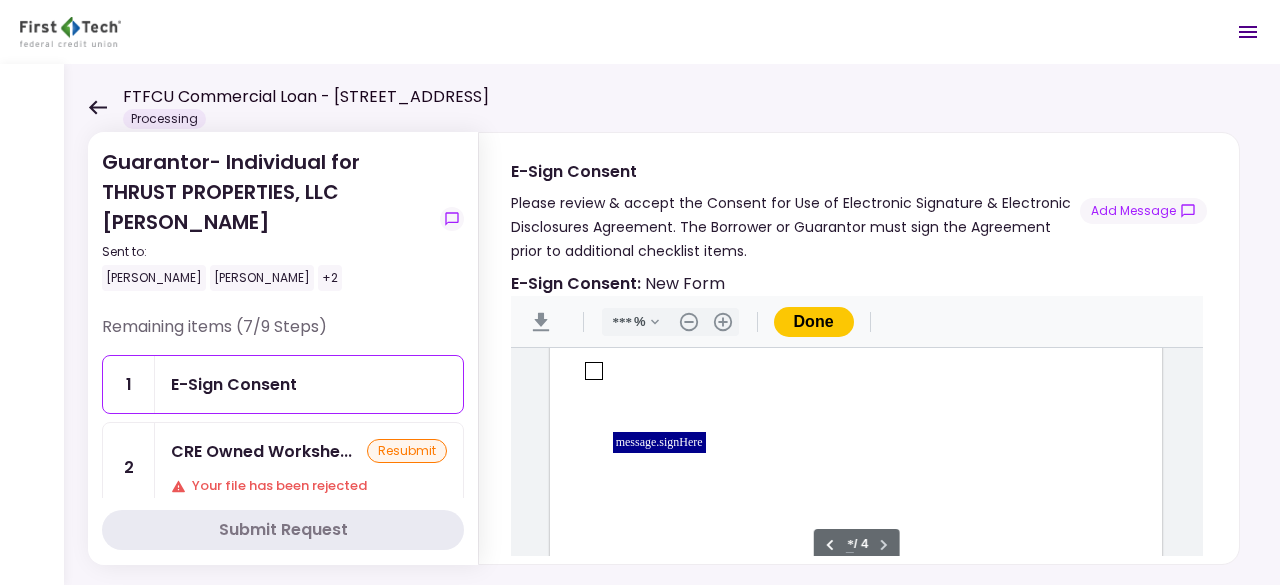 scroll, scrollTop: 2764, scrollLeft: 0, axis: vertical 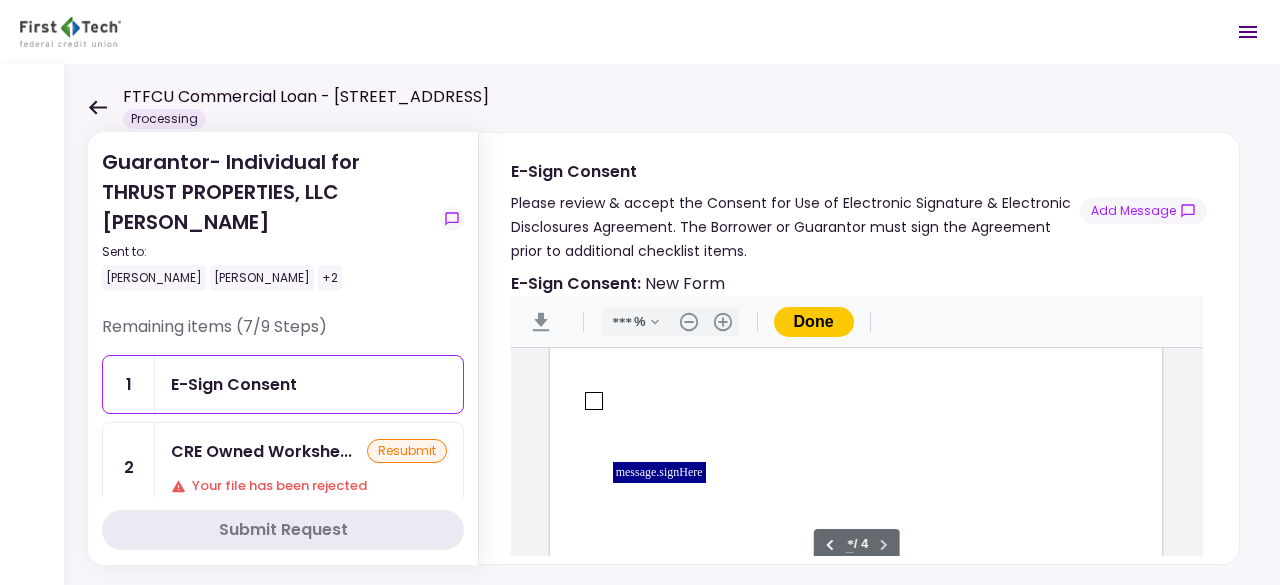 click at bounding box center [594, 401] 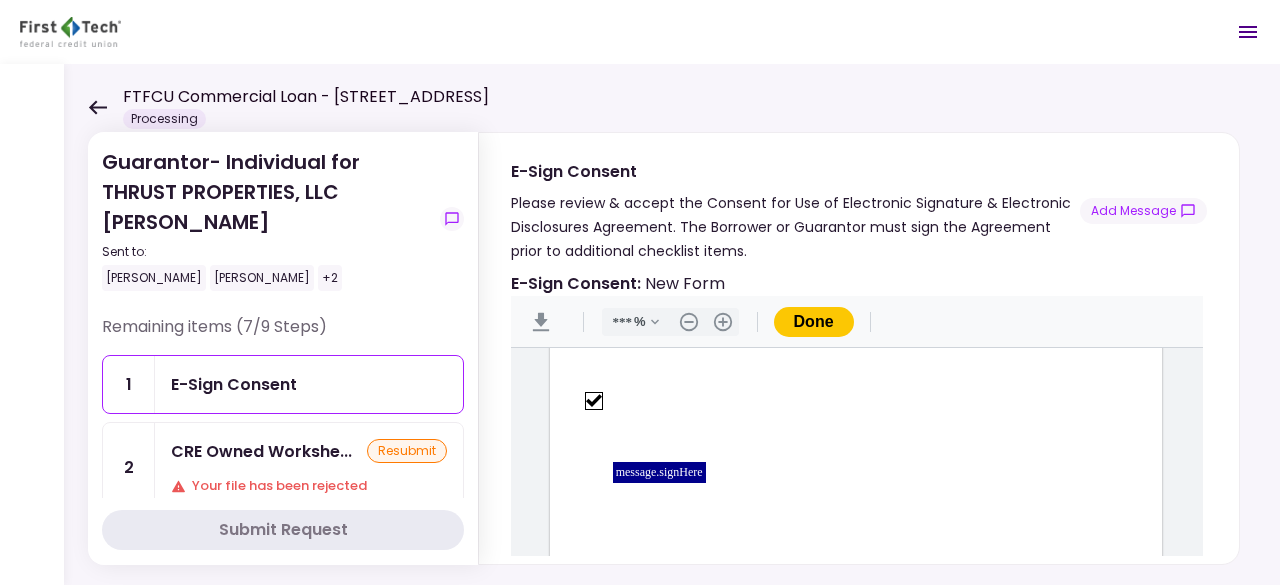 click on "message.signHere" at bounding box center (659, 472) 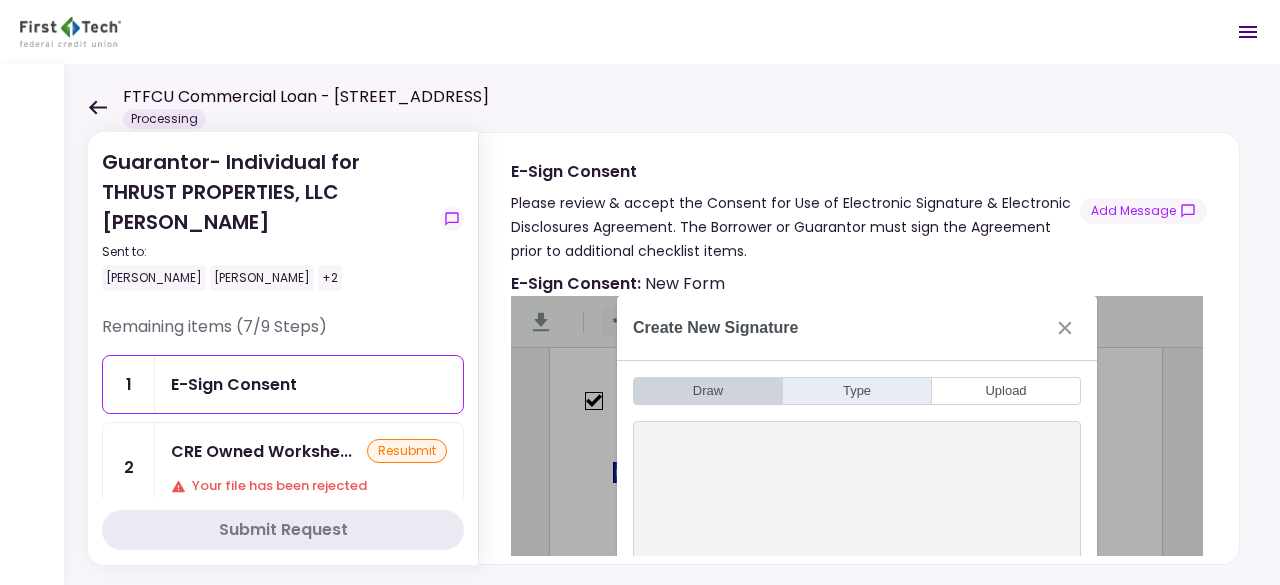 click on "Type" at bounding box center [857, 391] 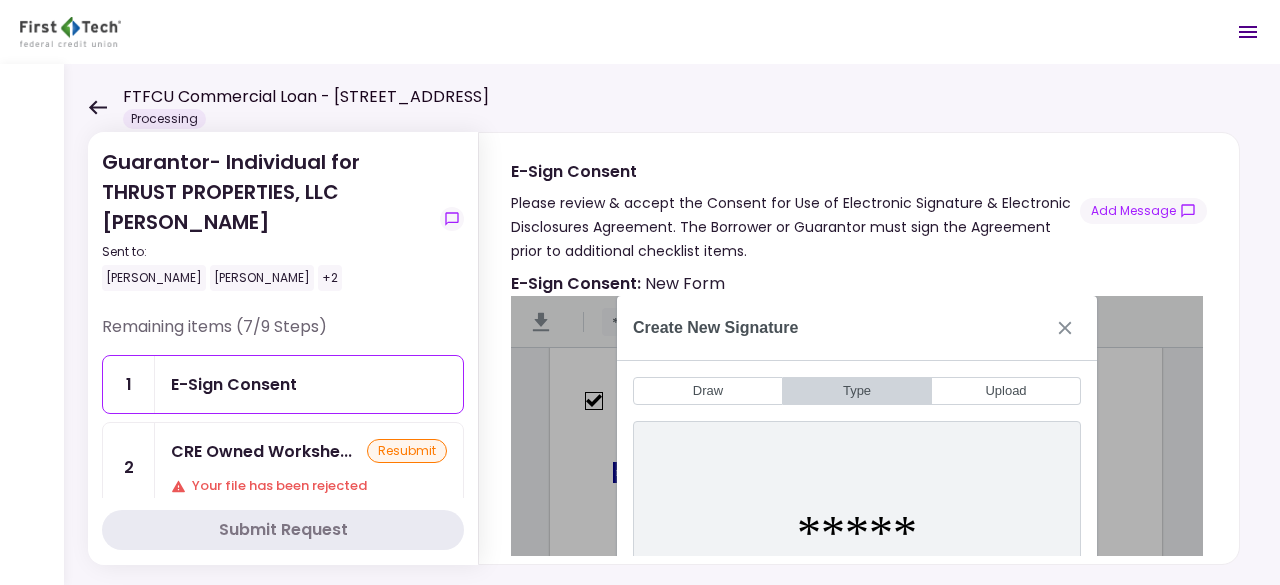 scroll, scrollTop: 14, scrollLeft: 0, axis: vertical 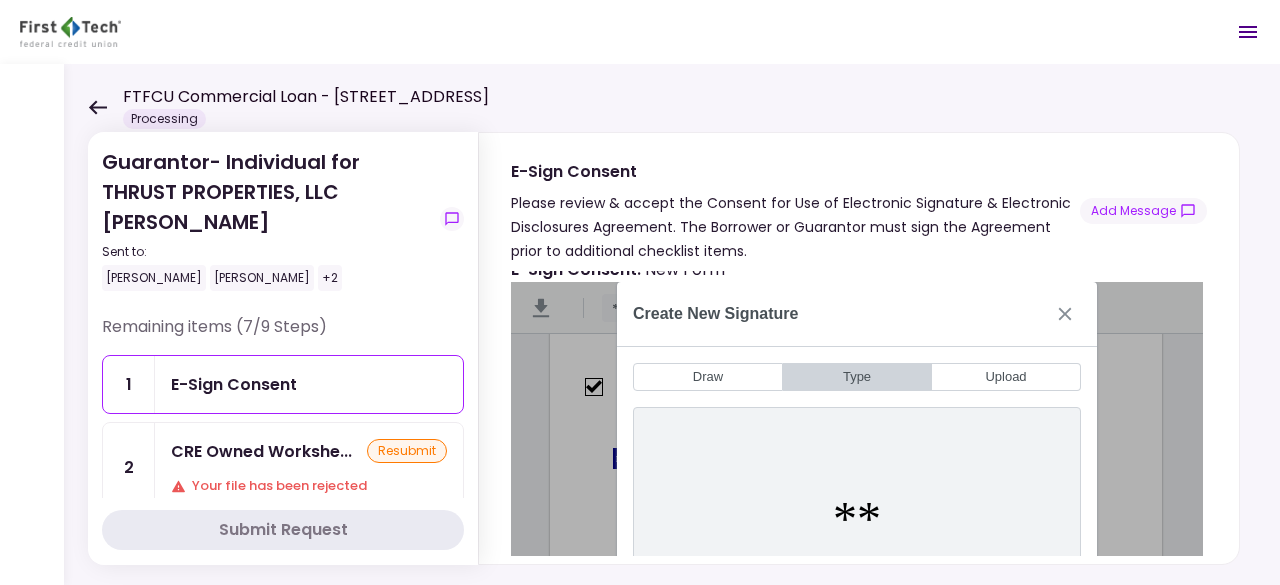 type on "*" 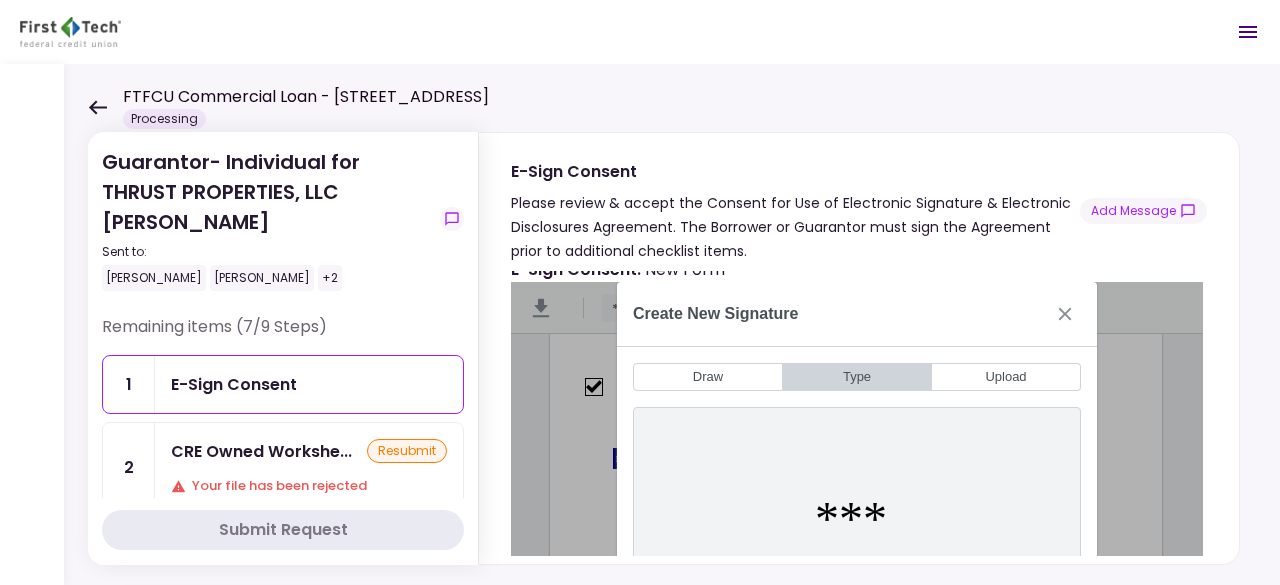 click on "***" at bounding box center (857, 519) 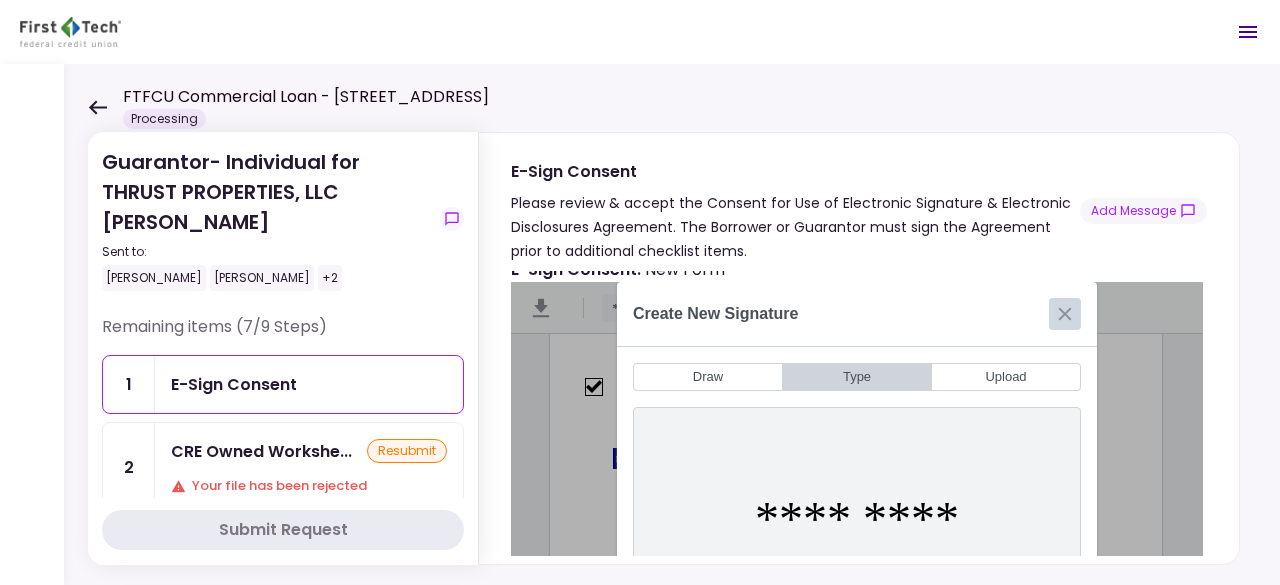 type on "*********" 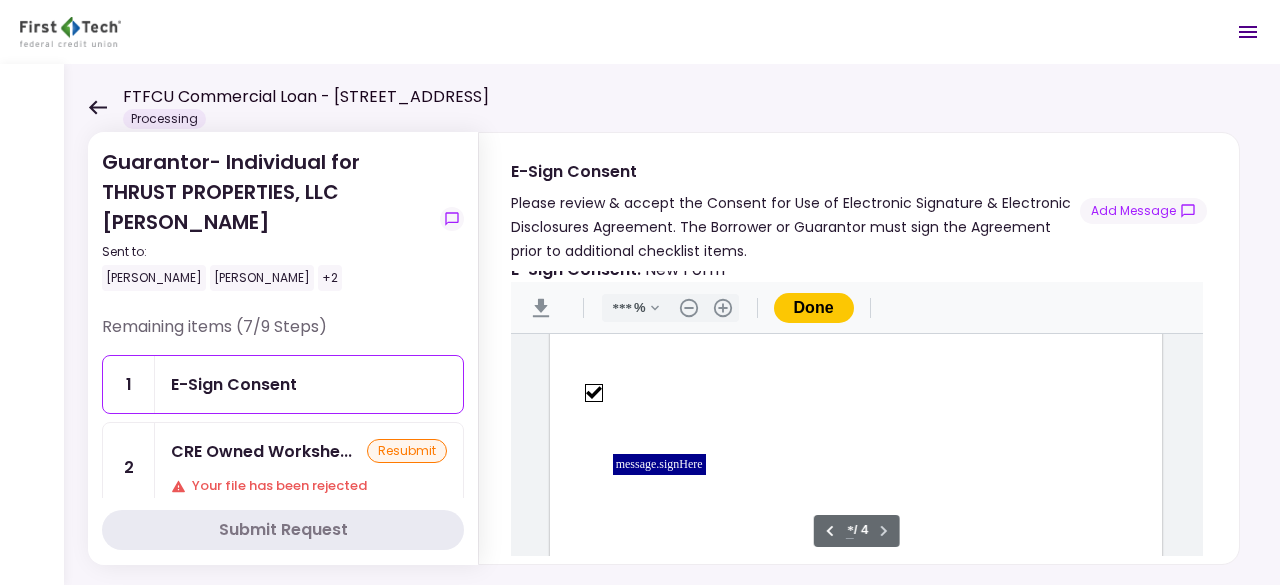 scroll, scrollTop: 2664, scrollLeft: 0, axis: vertical 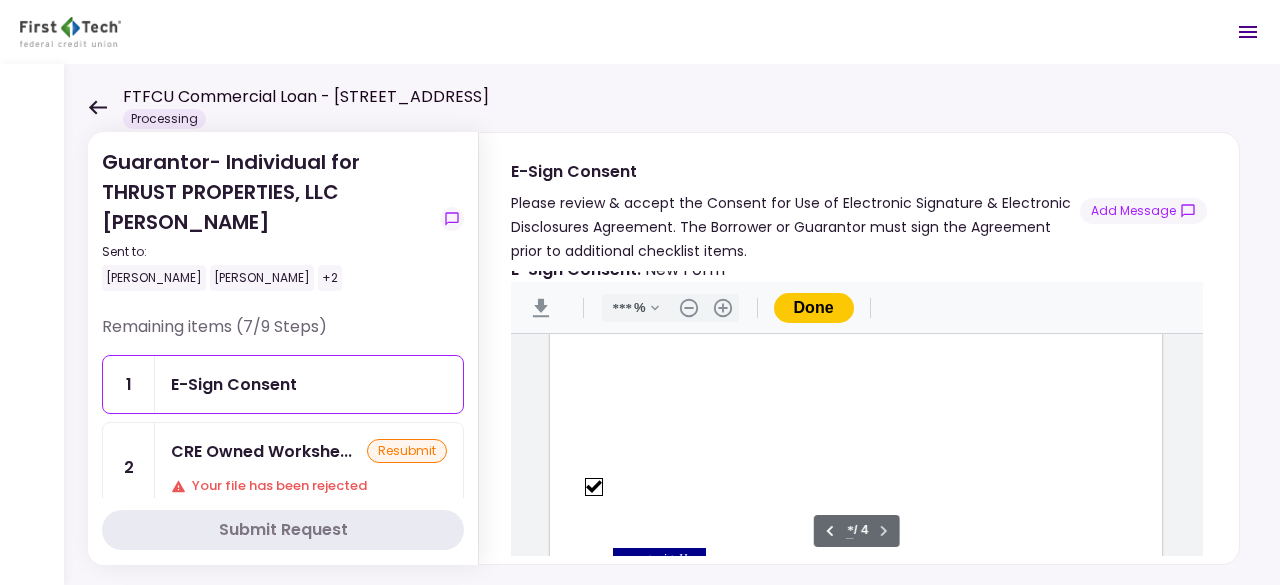 click on "Done" at bounding box center (814, 308) 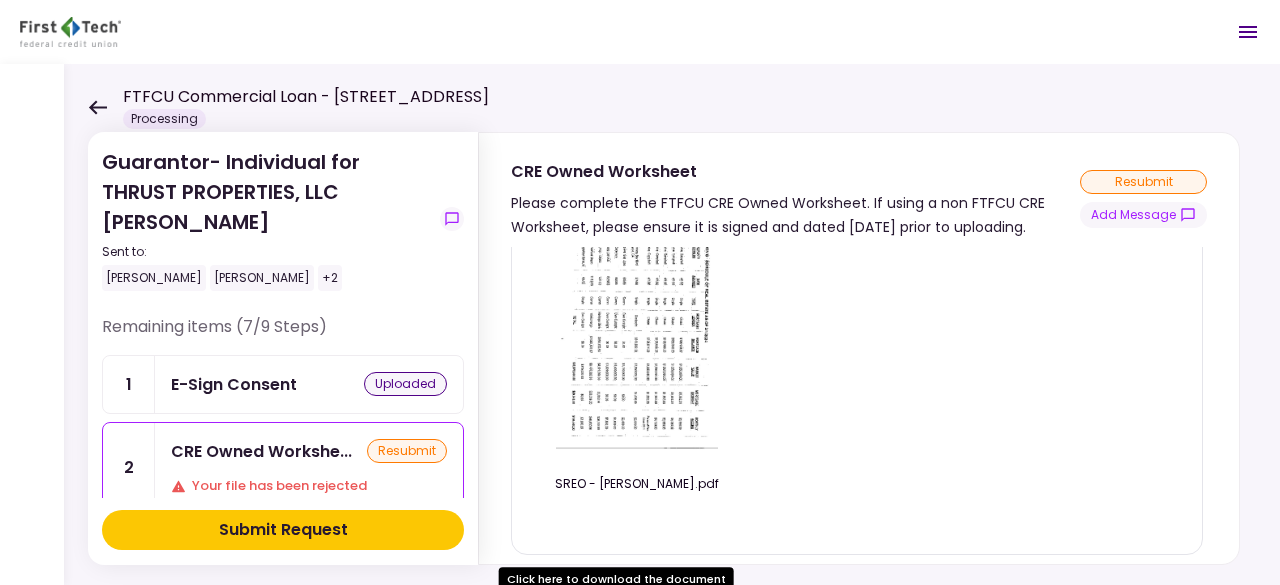 scroll, scrollTop: 0, scrollLeft: 0, axis: both 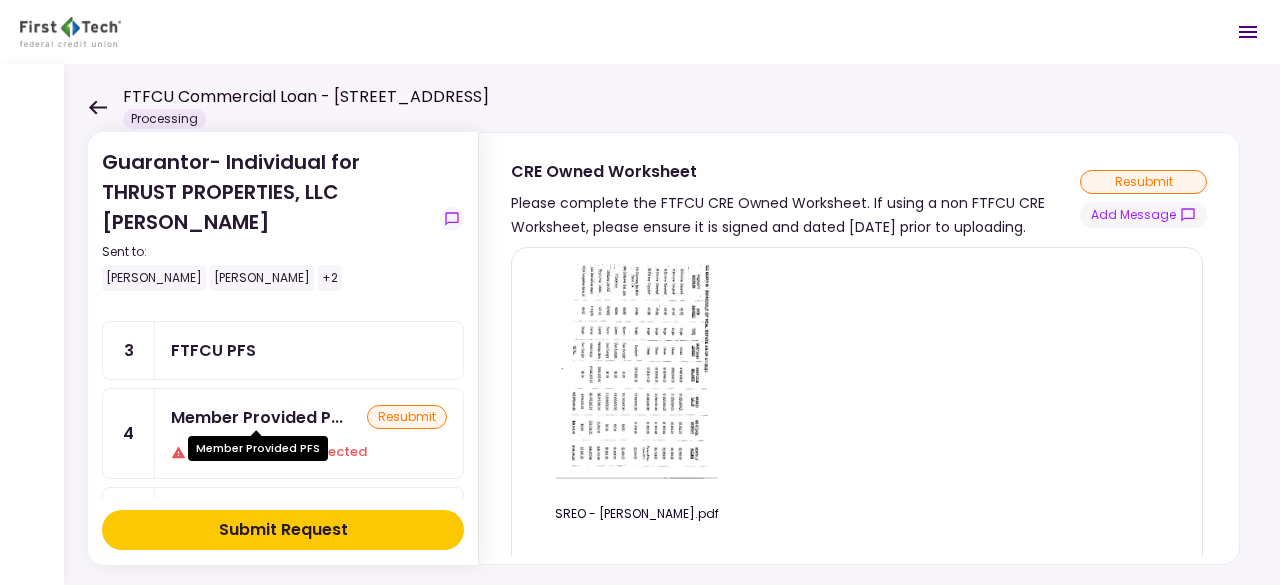 click on "Member Provided P..." at bounding box center [257, 417] 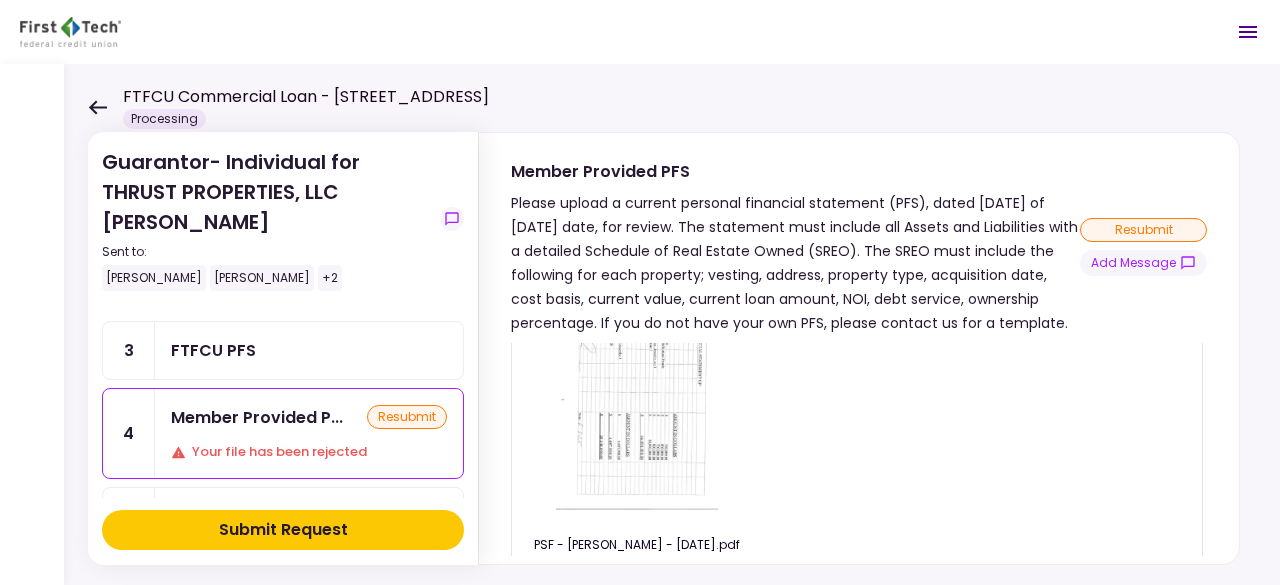 scroll, scrollTop: 0, scrollLeft: 0, axis: both 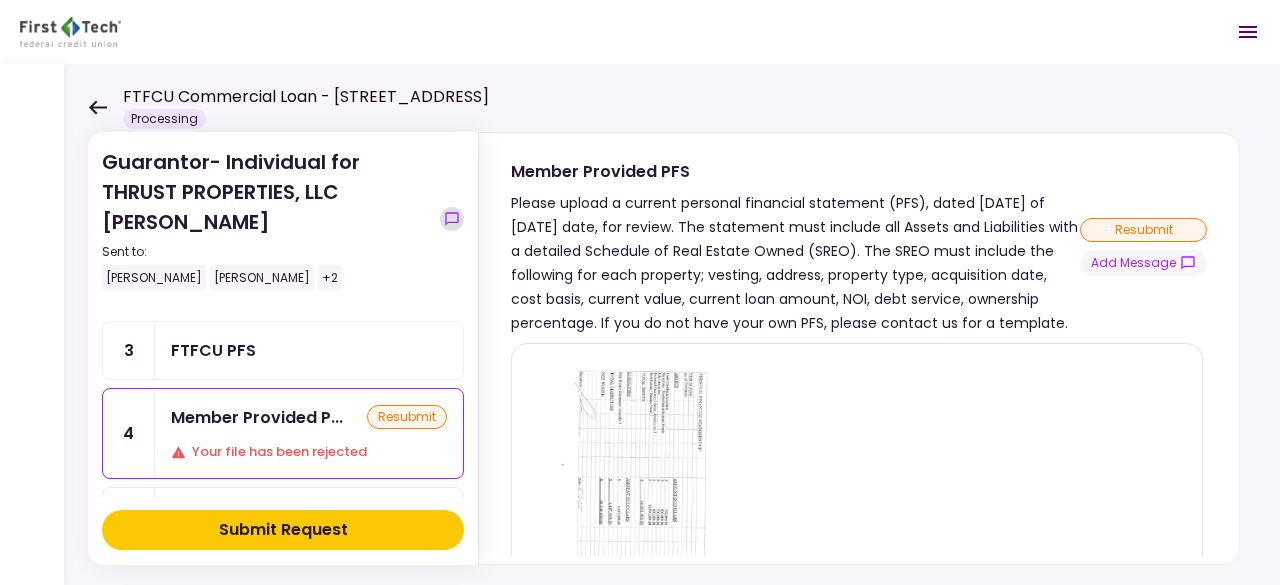 click 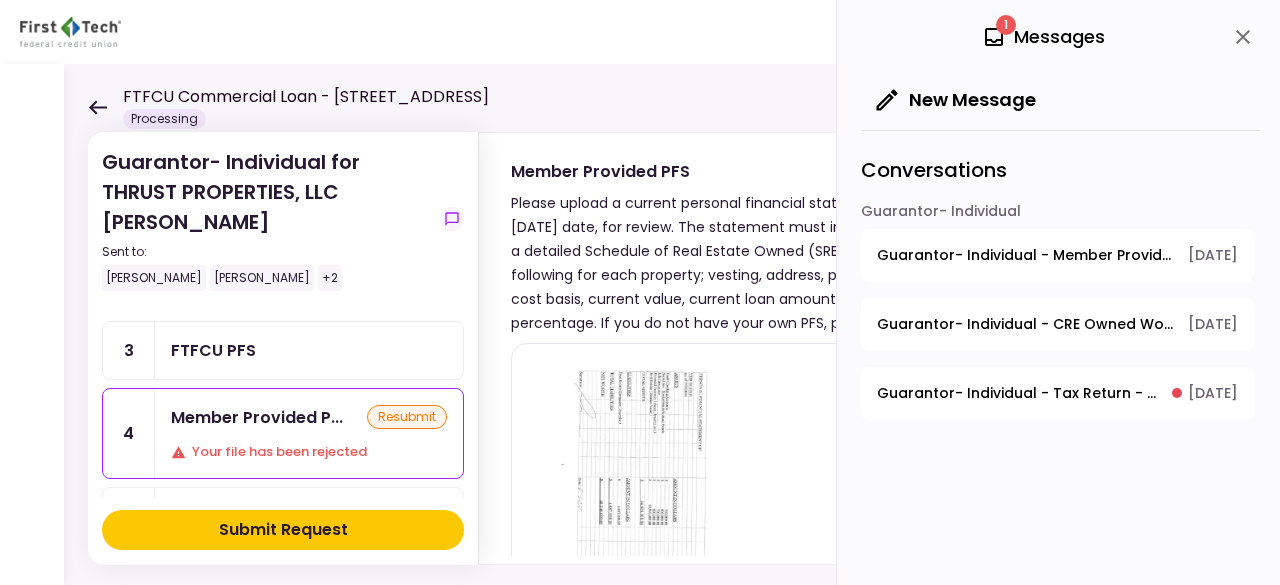 click on "Guarantor- Individual - Tax Return - Guarantor" at bounding box center (1017, 393) 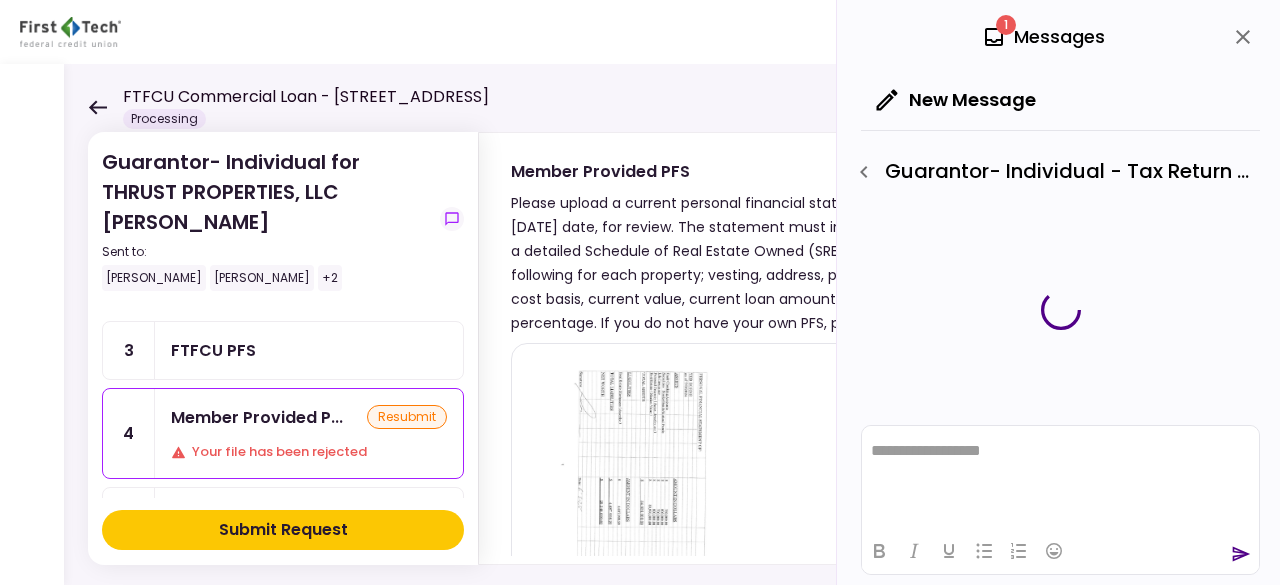 scroll, scrollTop: 0, scrollLeft: 0, axis: both 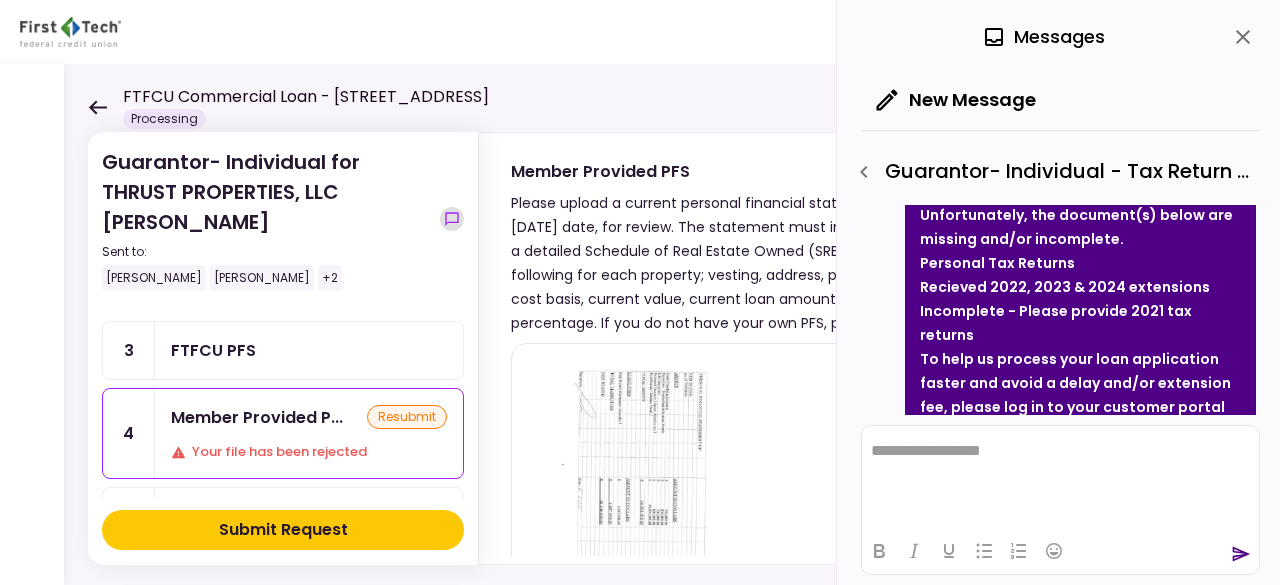 click at bounding box center [452, 219] 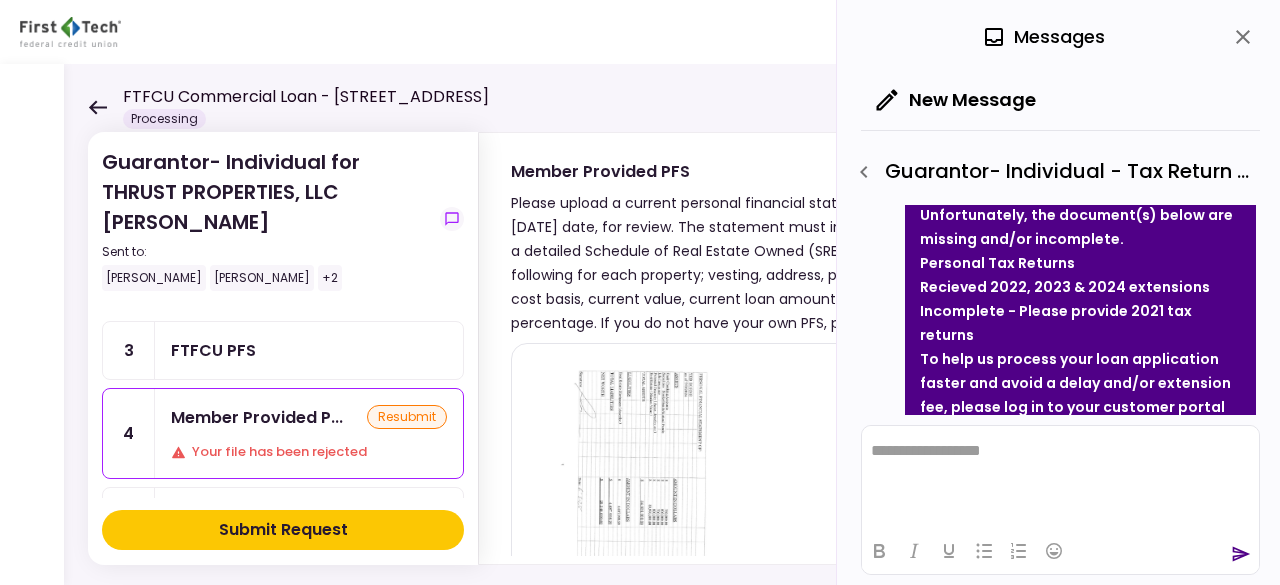 click 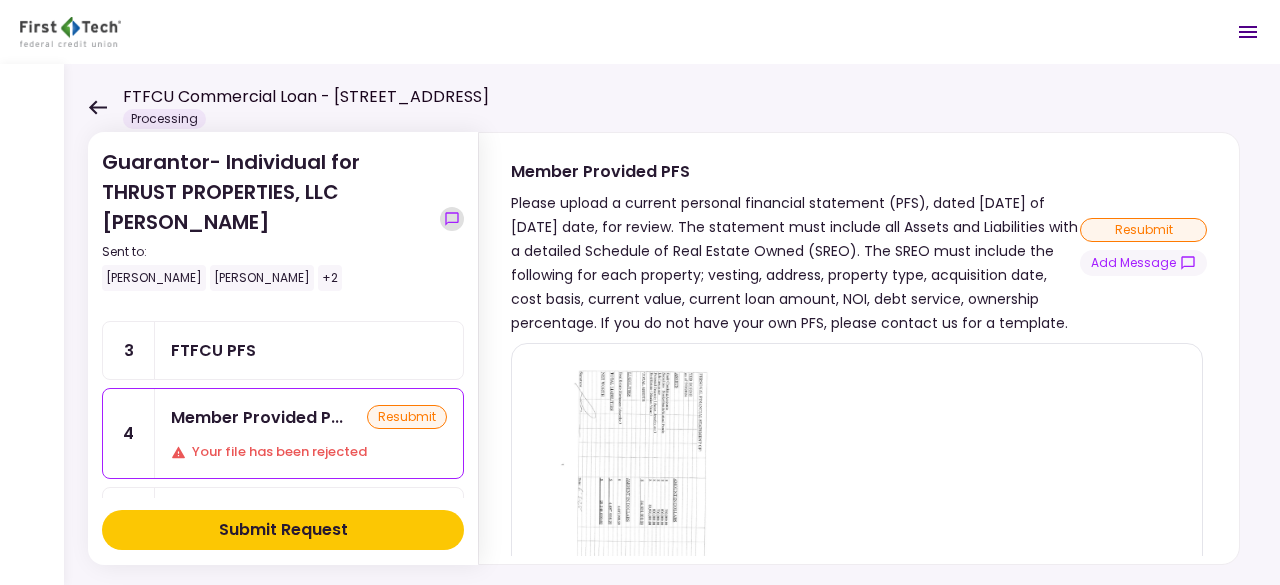 click 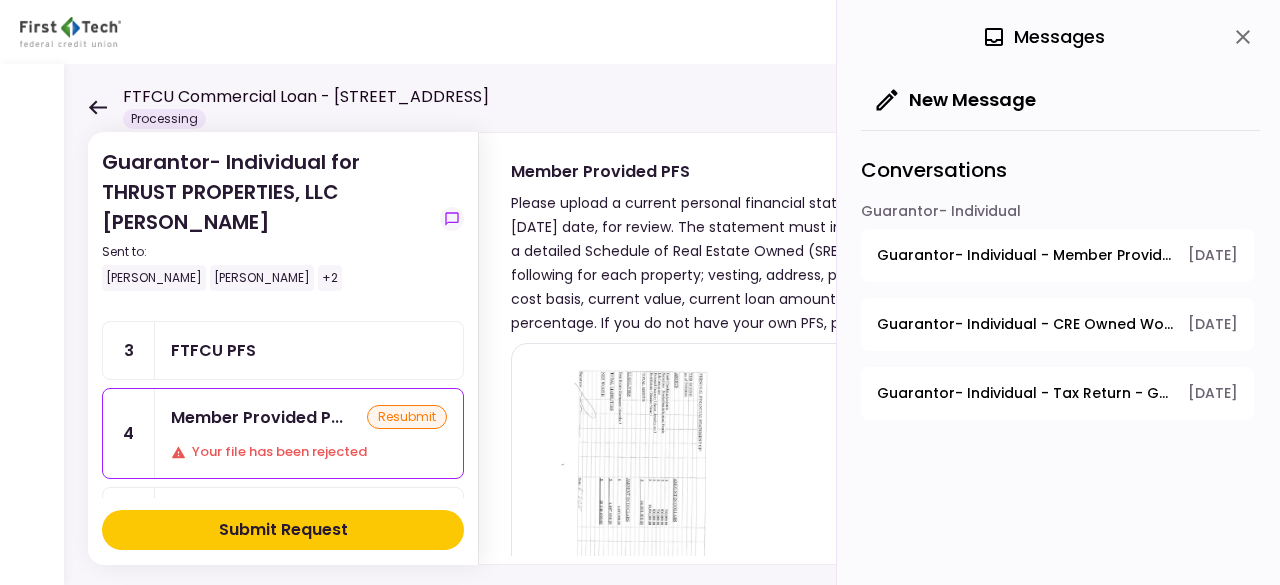 click on "Guarantor- Individual - Member Provided PFS" at bounding box center [1025, 255] 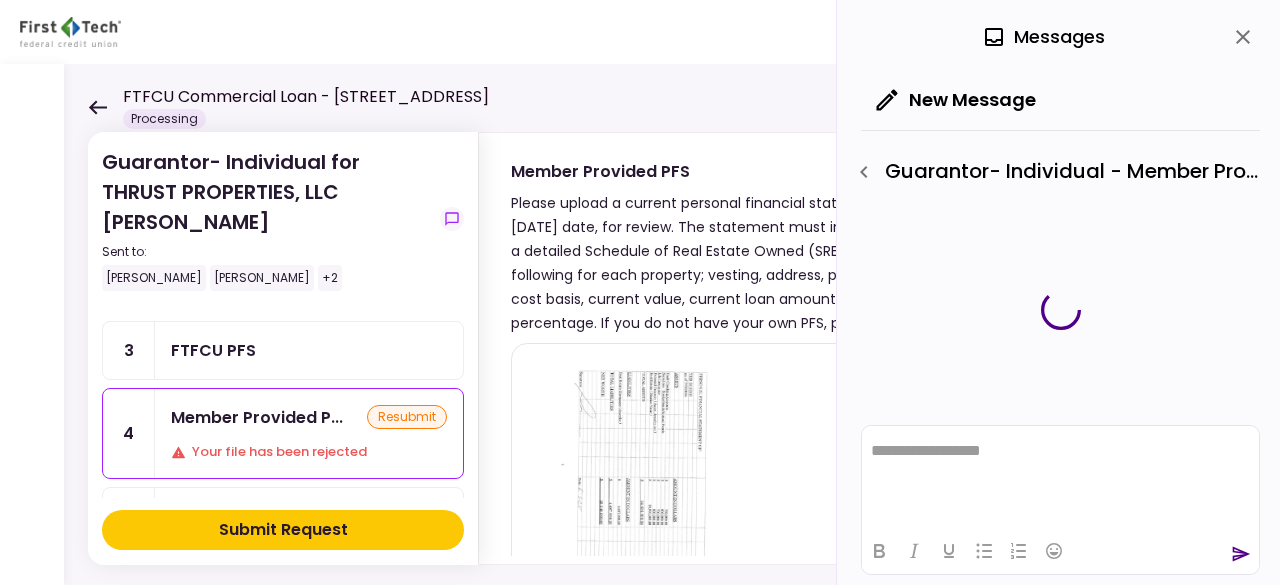 scroll, scrollTop: 0, scrollLeft: 0, axis: both 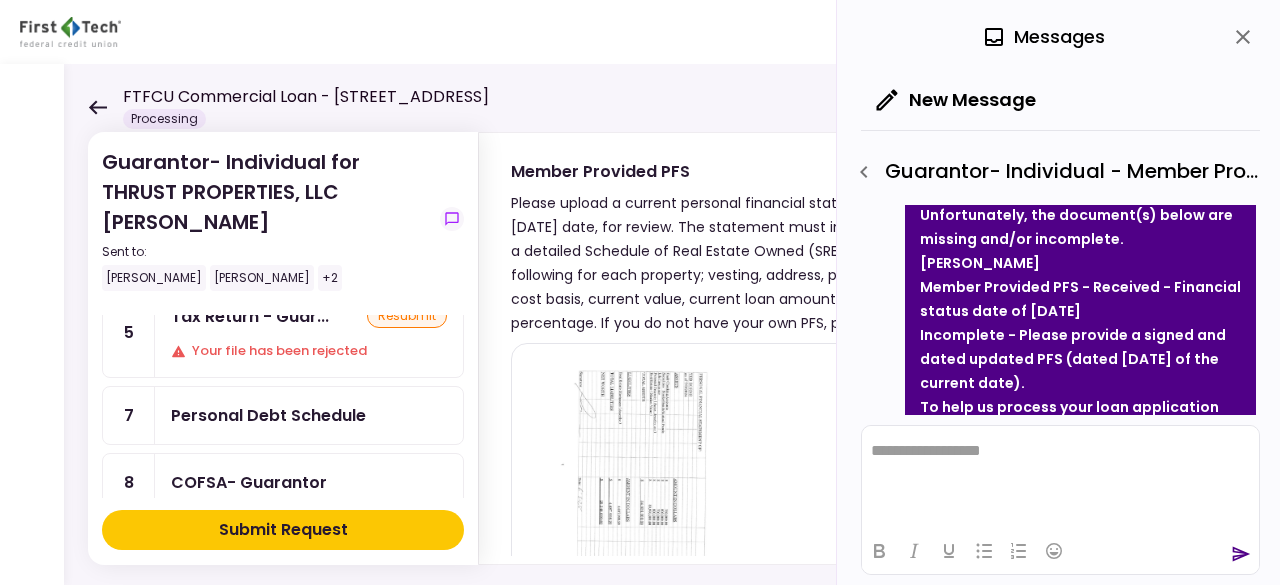 click on "COFSA- Guarantor" at bounding box center [309, 482] 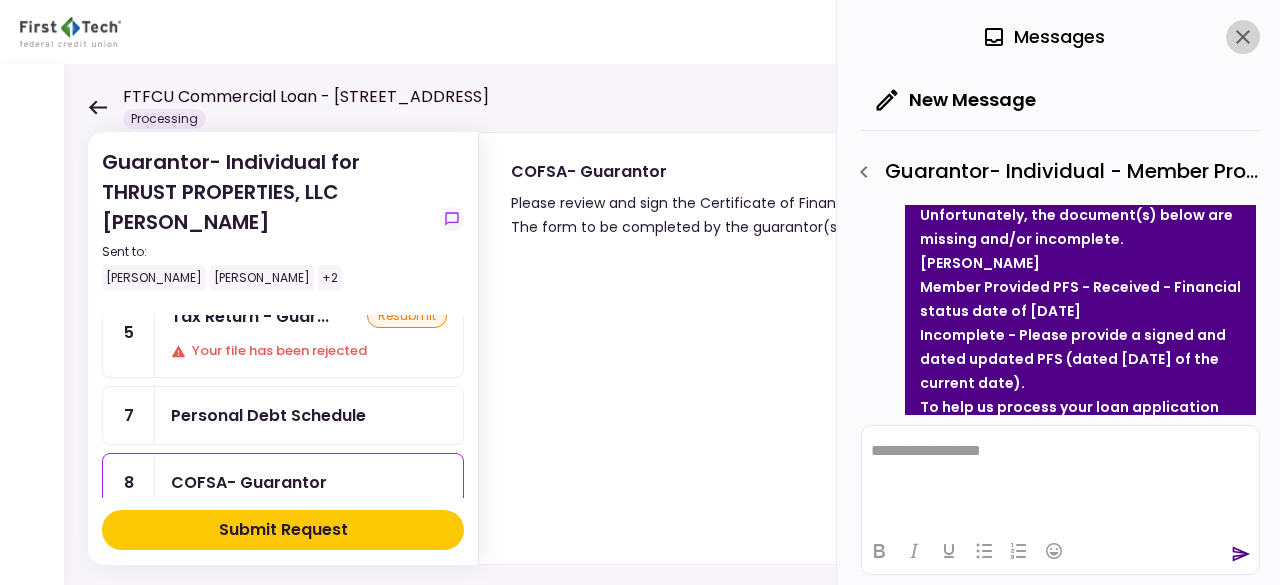 click 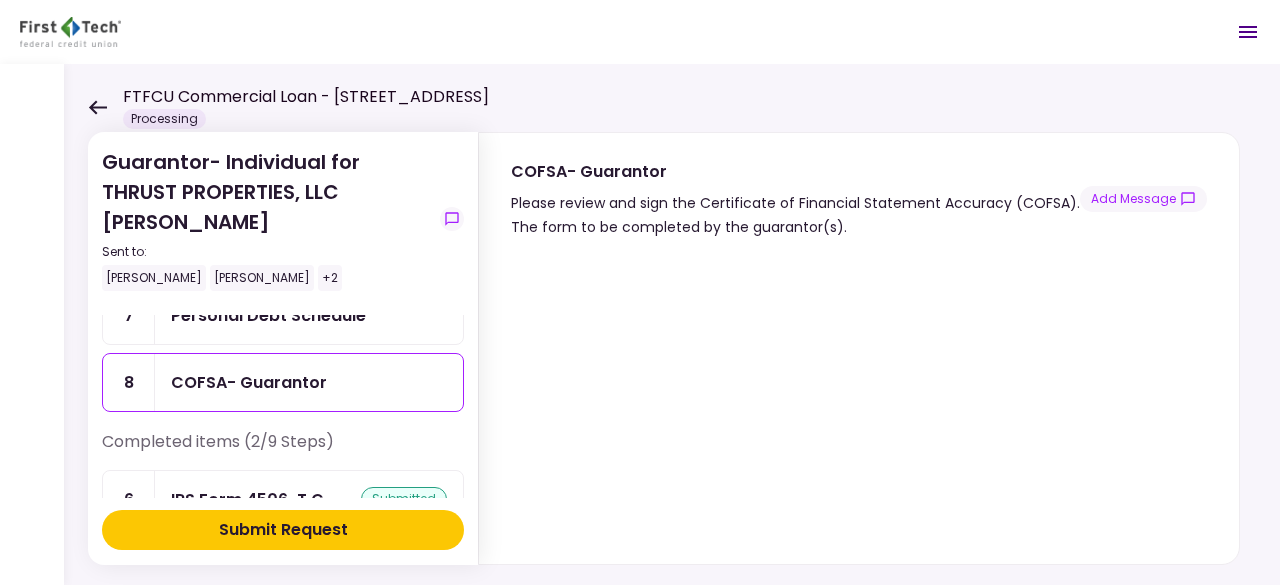 scroll, scrollTop: 400, scrollLeft: 0, axis: vertical 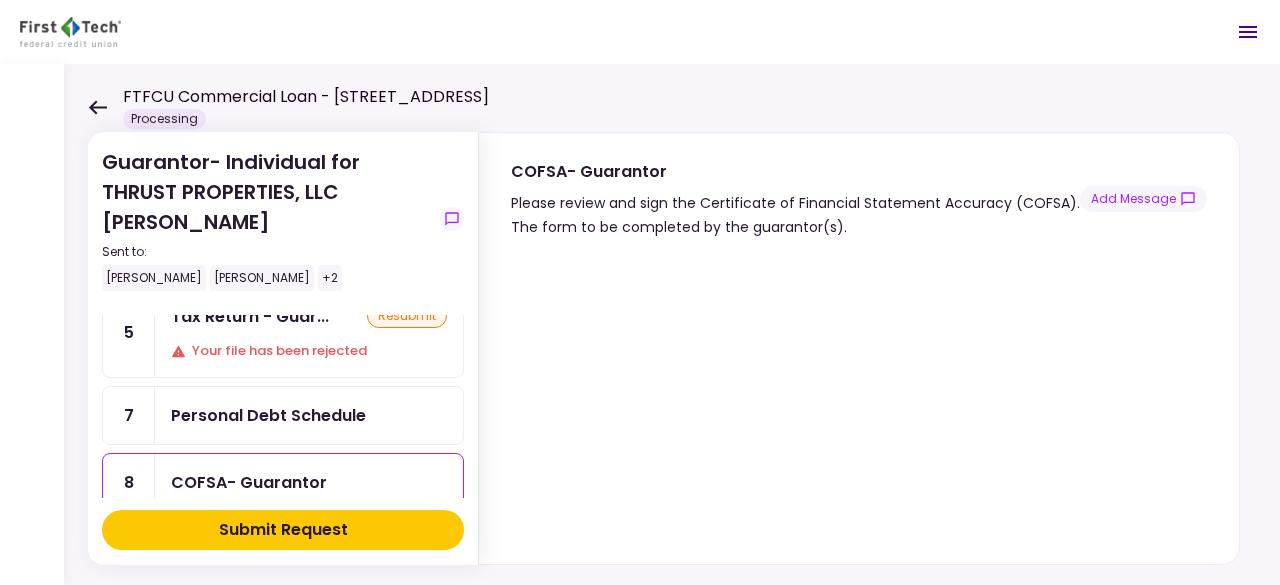 click on "Personal Debt Schedule" at bounding box center (268, 415) 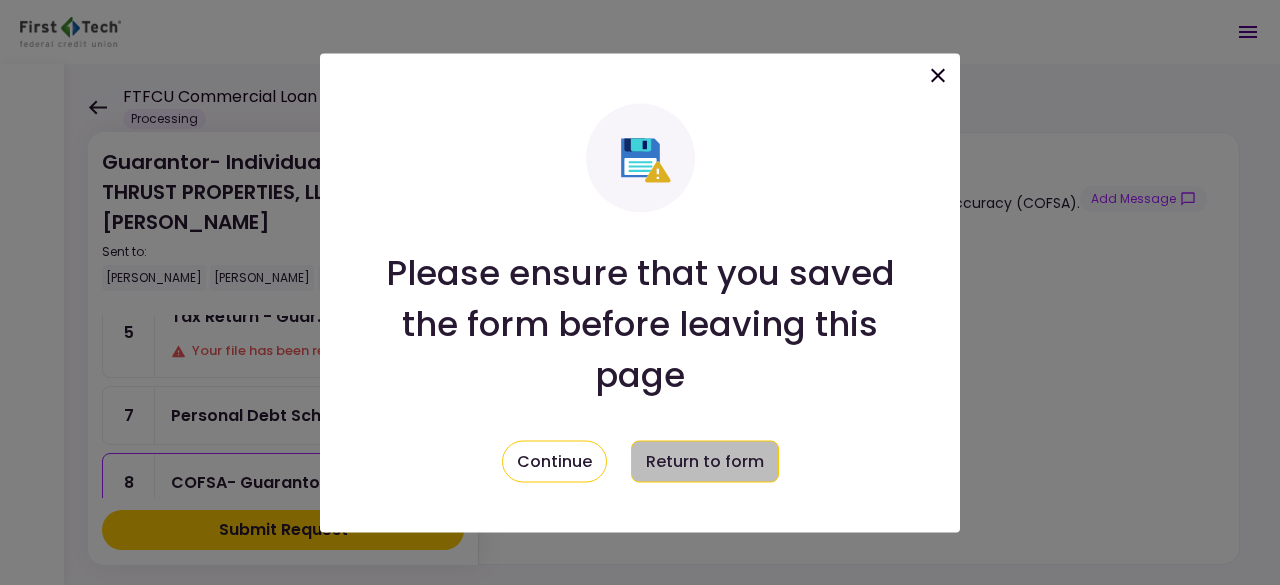 click on "Return to form" at bounding box center [705, 461] 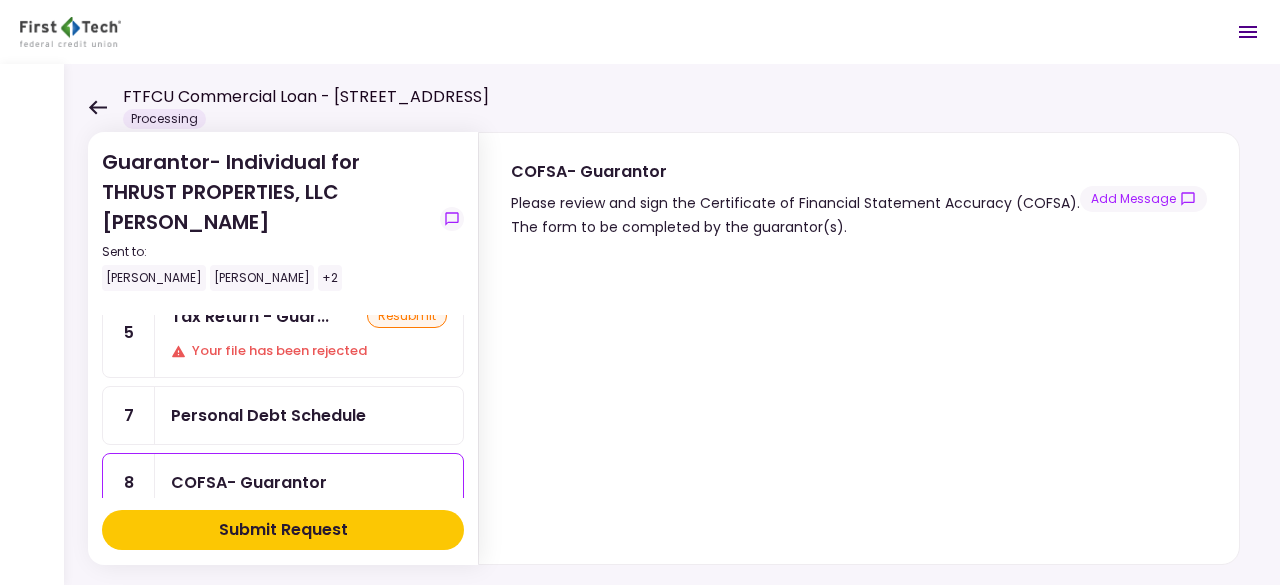 click on "COFSA- Guarantor" at bounding box center [309, 482] 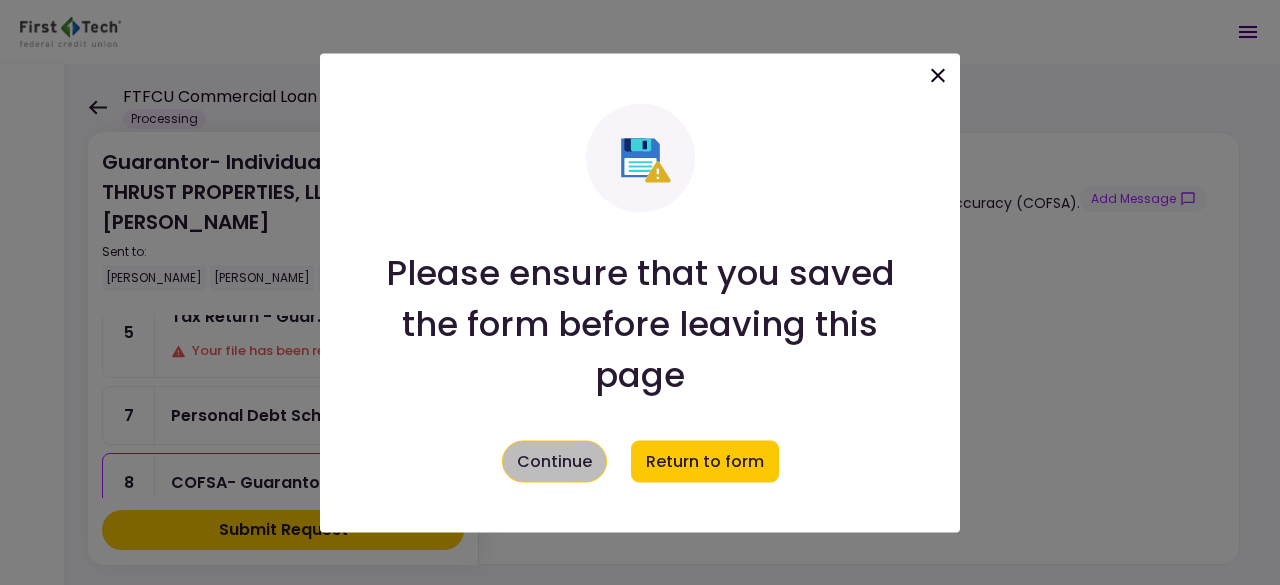 click on "Continue" at bounding box center [554, 461] 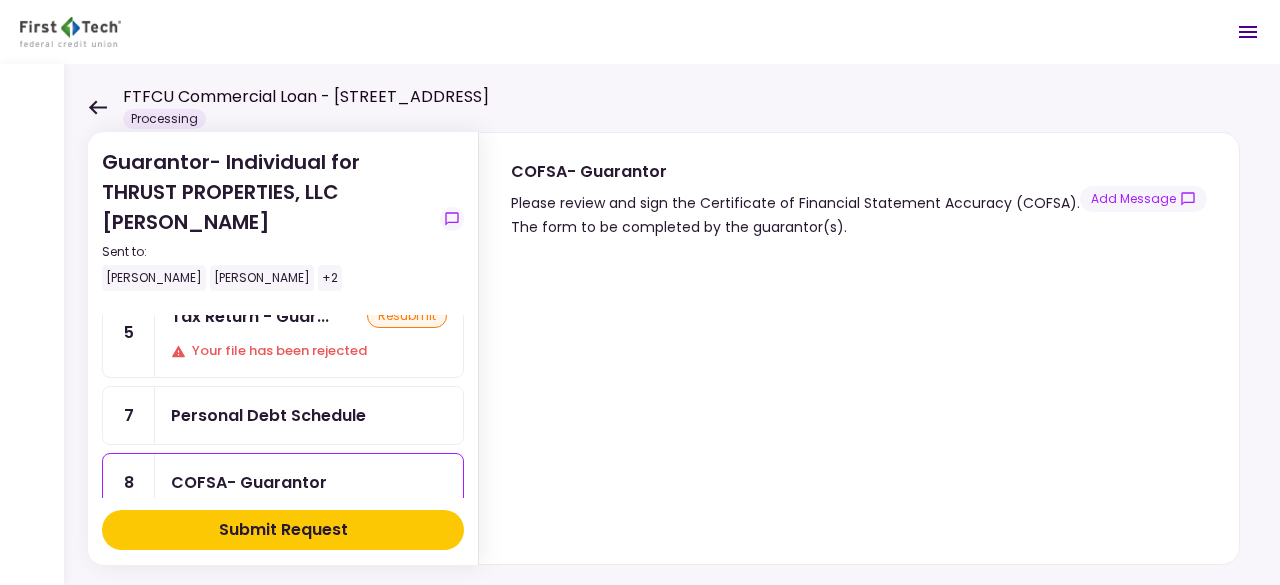 scroll, scrollTop: 23, scrollLeft: 0, axis: vertical 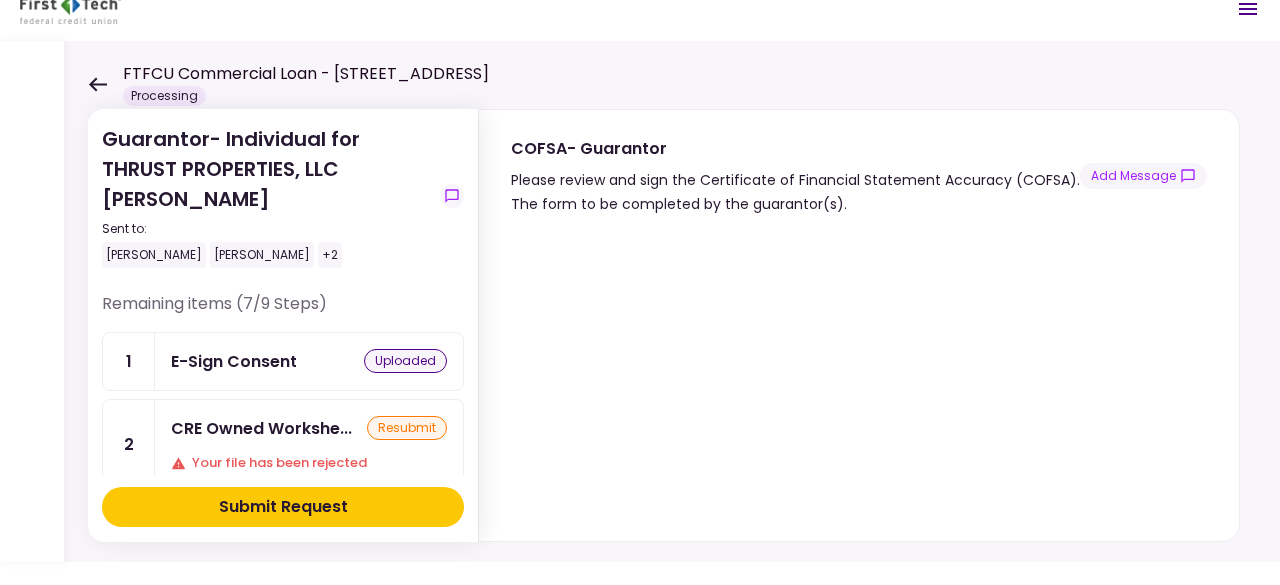 click on "E-Sign Consent uploaded" at bounding box center [309, 361] 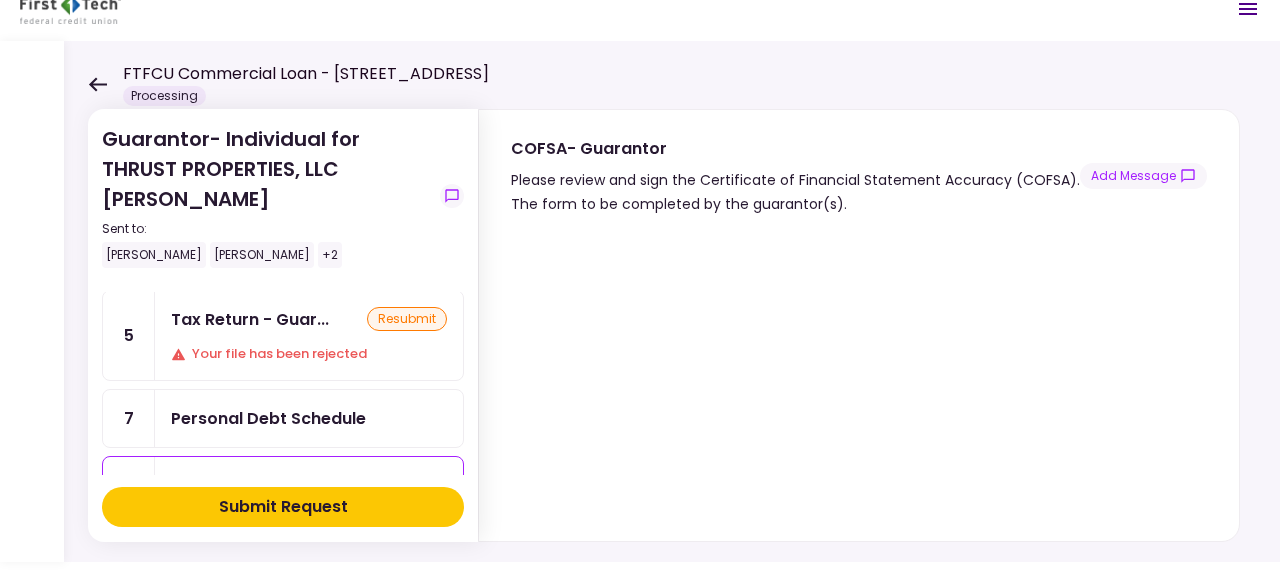 scroll, scrollTop: 400, scrollLeft: 0, axis: vertical 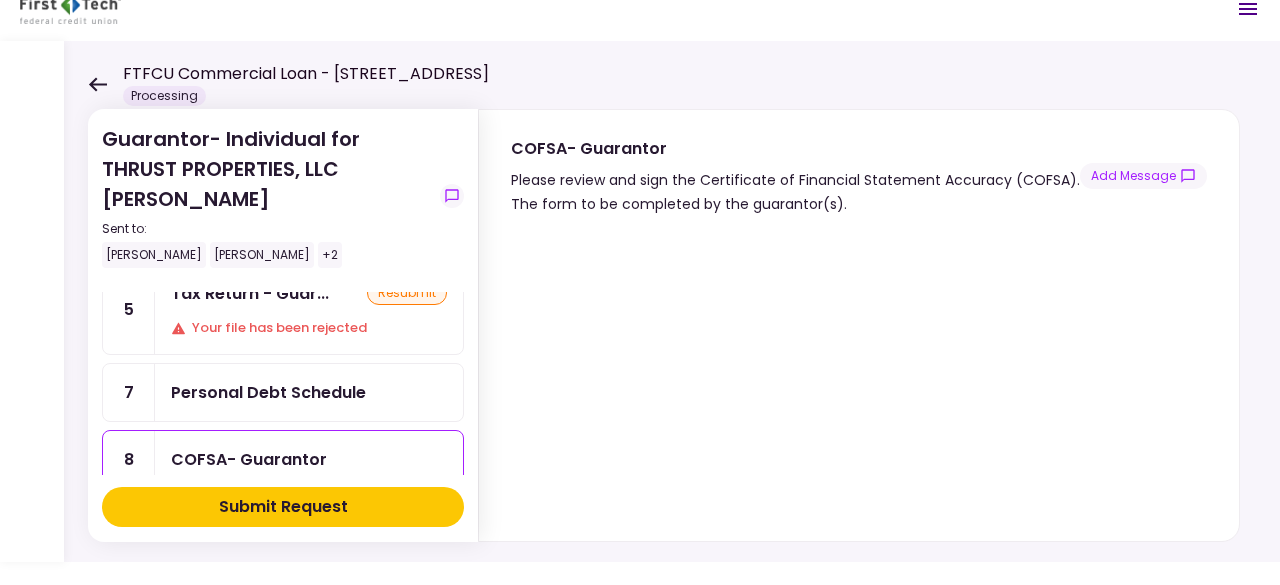 click on "Personal Debt Schedule" at bounding box center (268, 392) 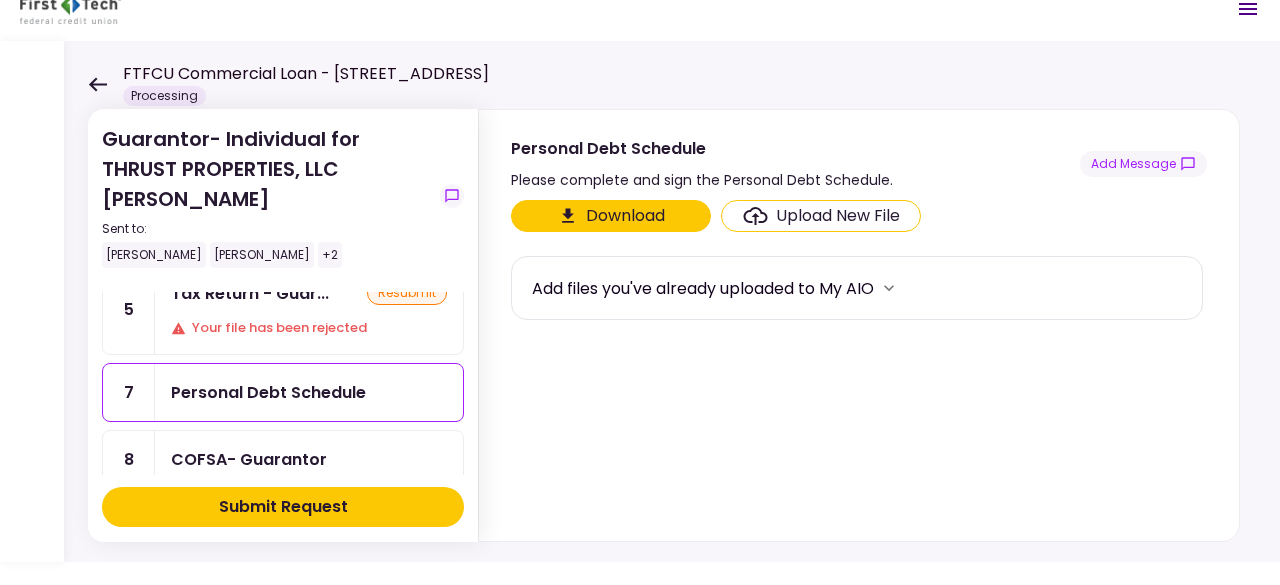 click on "Upload New File" at bounding box center (838, 216) 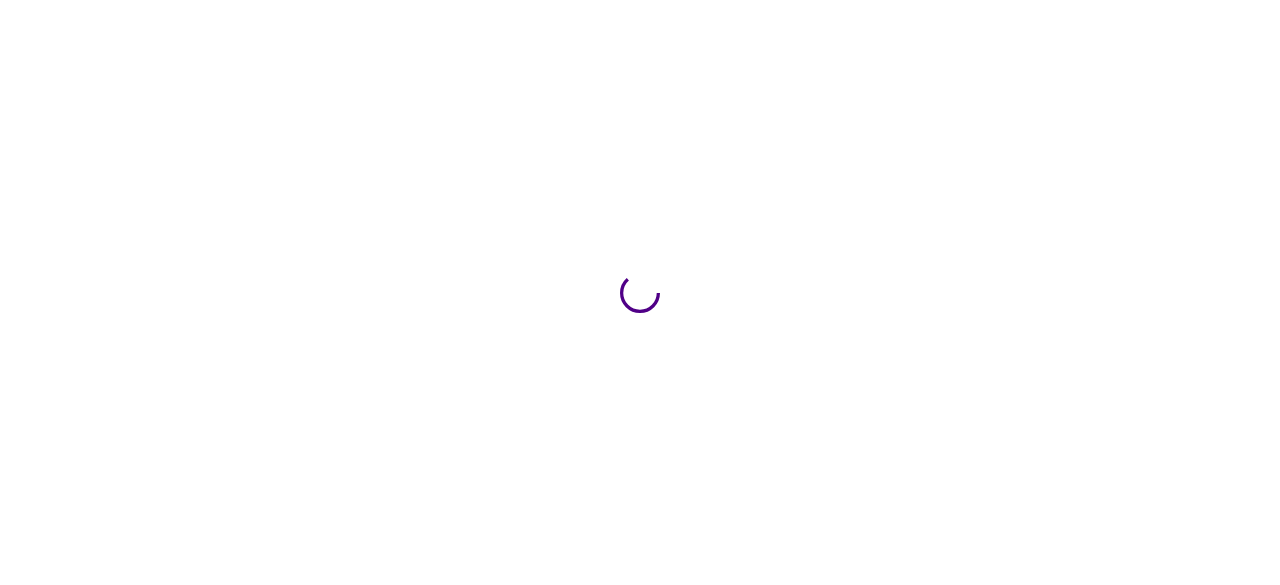 scroll, scrollTop: 0, scrollLeft: 0, axis: both 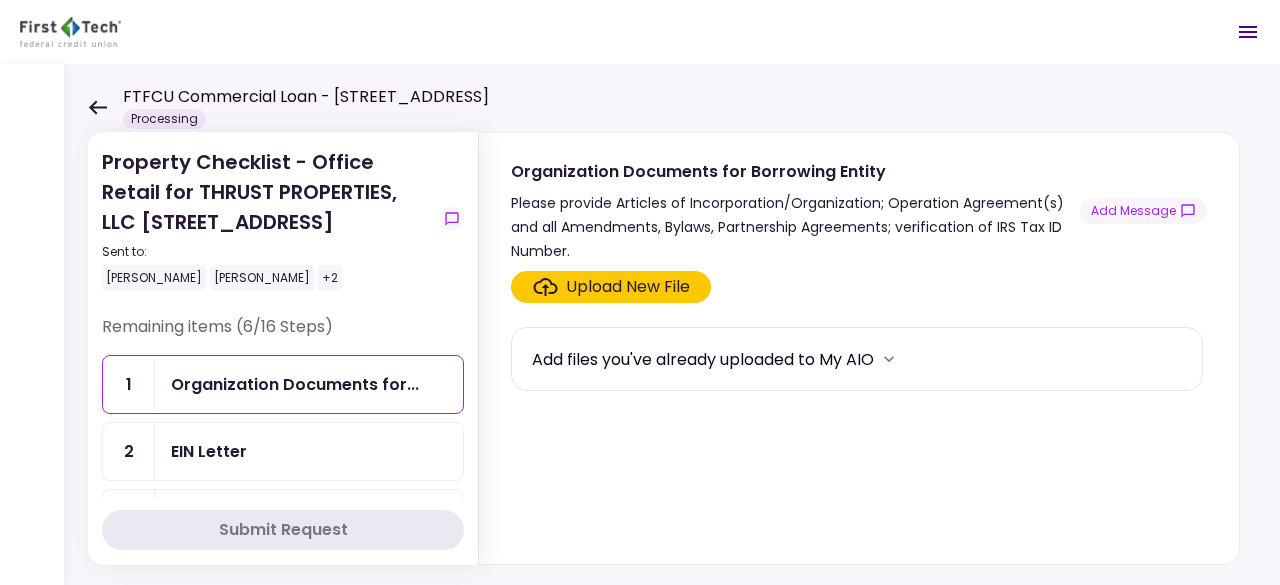 click 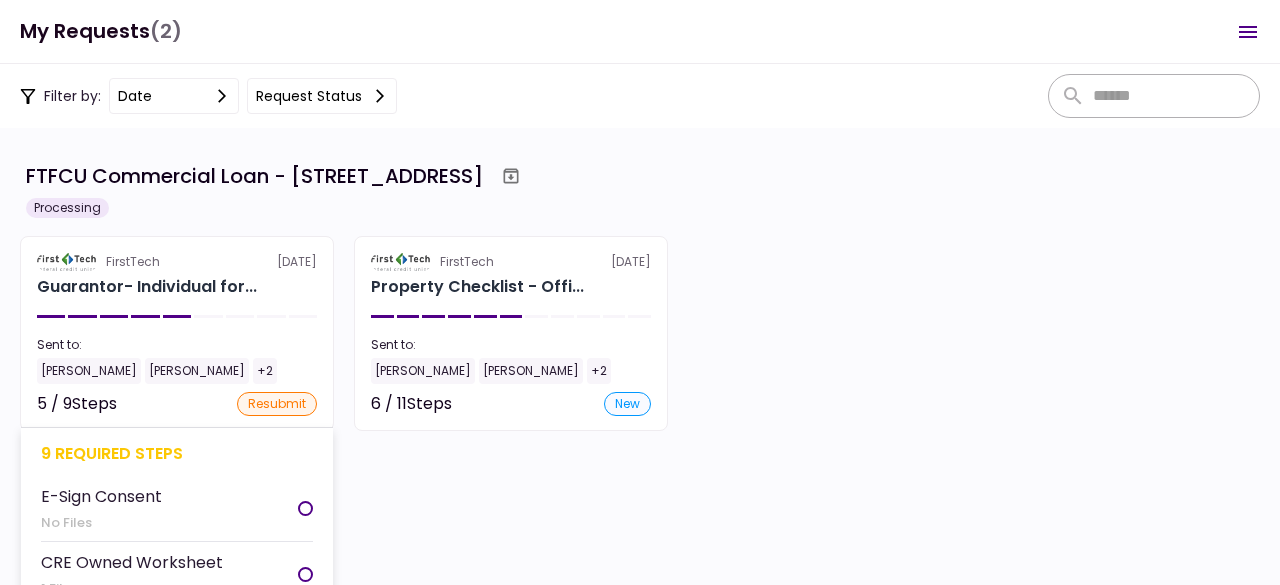 scroll, scrollTop: 0, scrollLeft: 0, axis: both 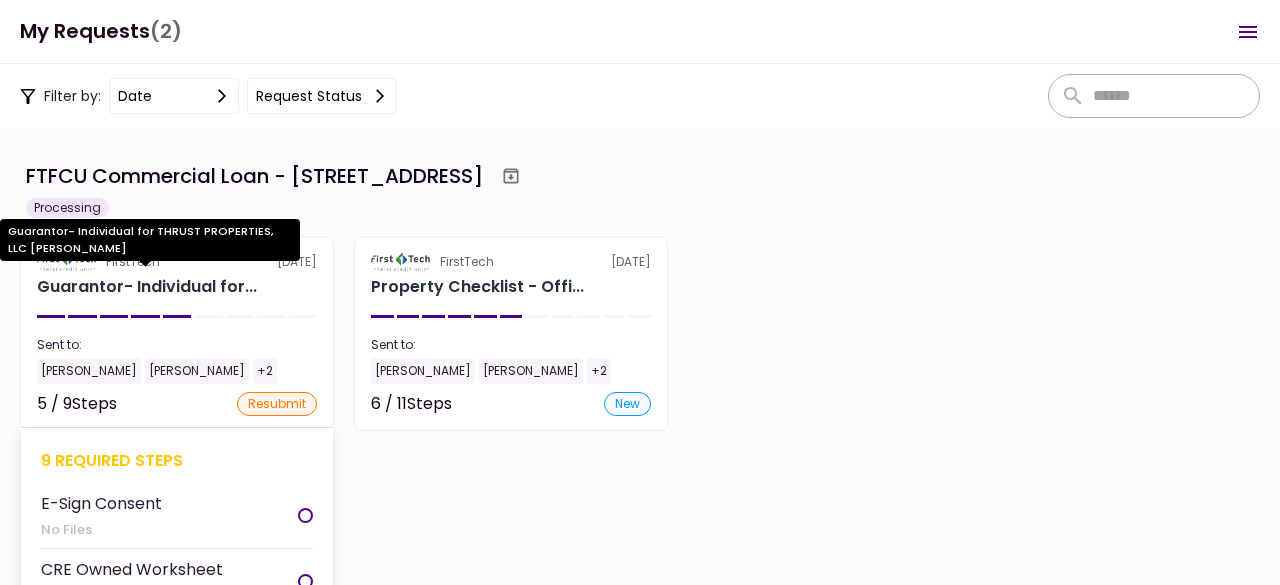 click on "Guarantor- Individual for..." at bounding box center [147, 287] 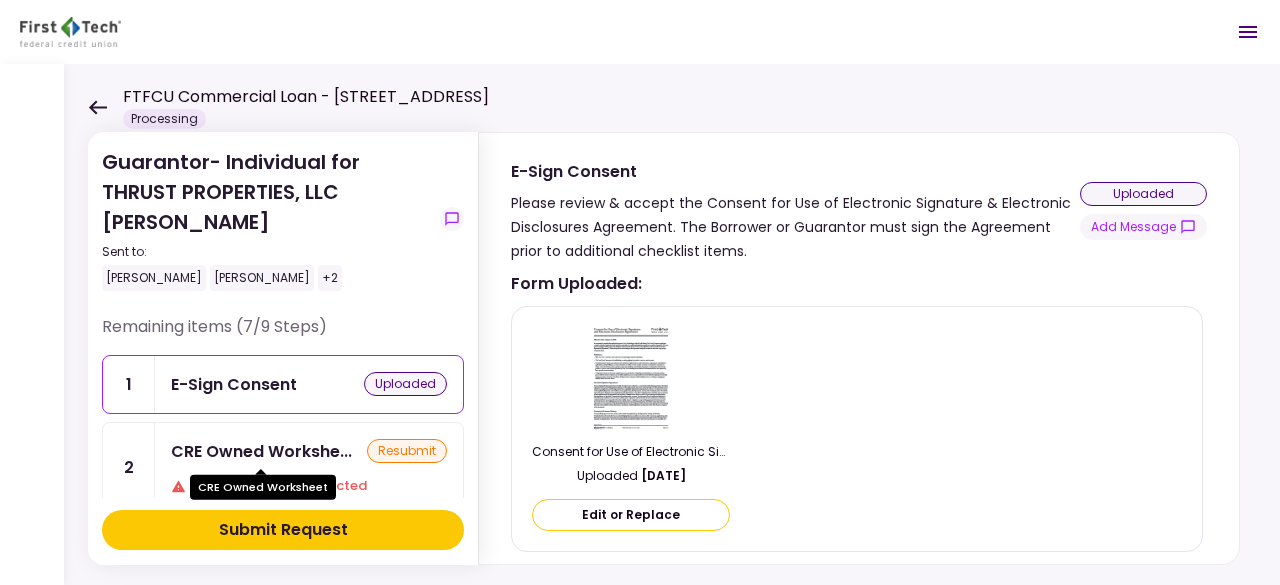 scroll, scrollTop: 100, scrollLeft: 0, axis: vertical 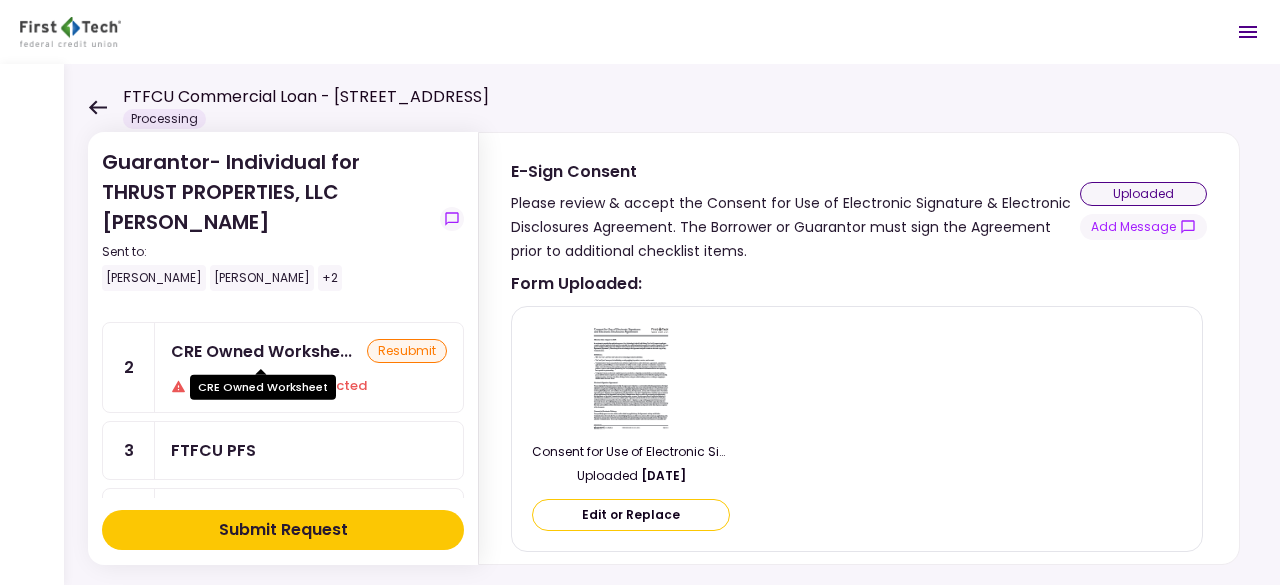 click on "CRE Owned Workshe..." at bounding box center [261, 351] 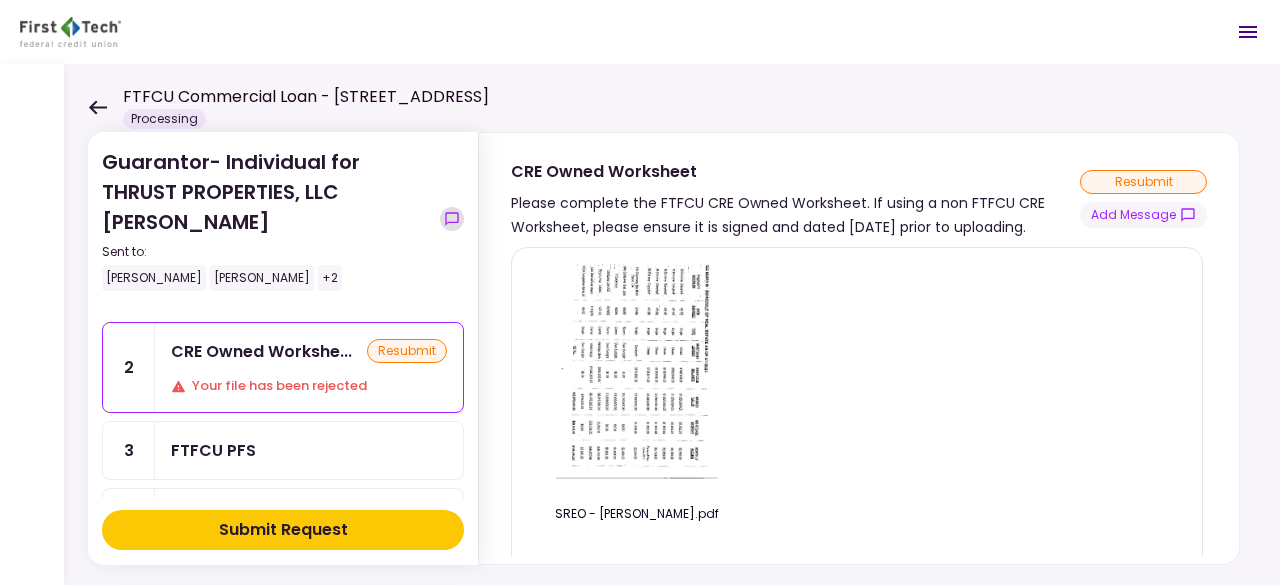 click 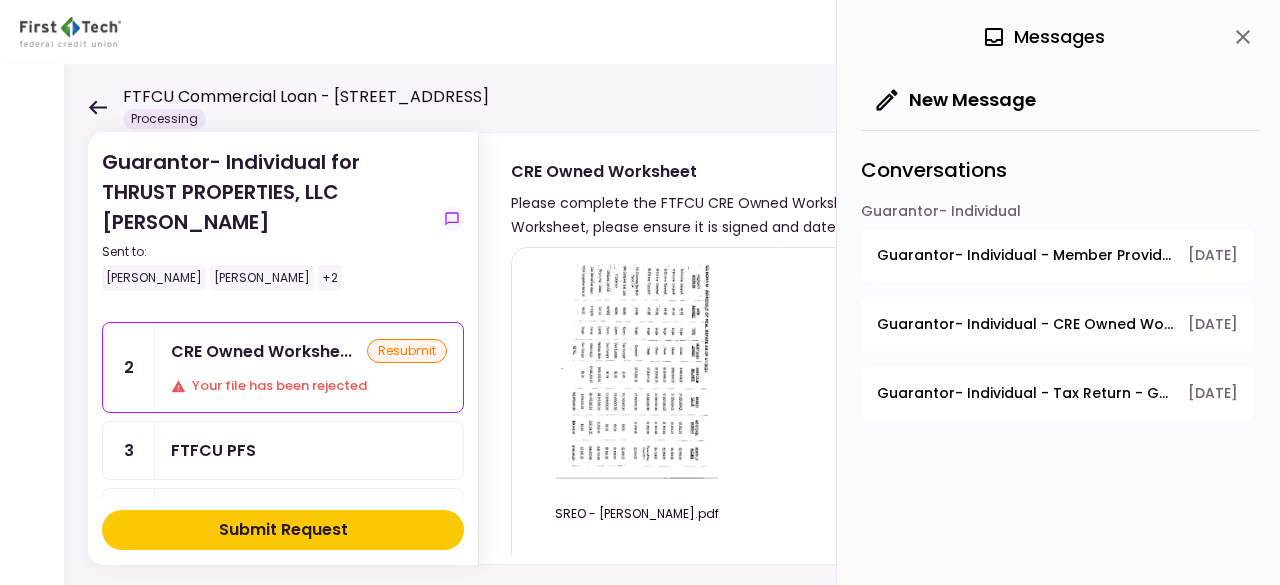 click on "Guarantor- Individual - CRE Owned Worksheet" at bounding box center (1025, 324) 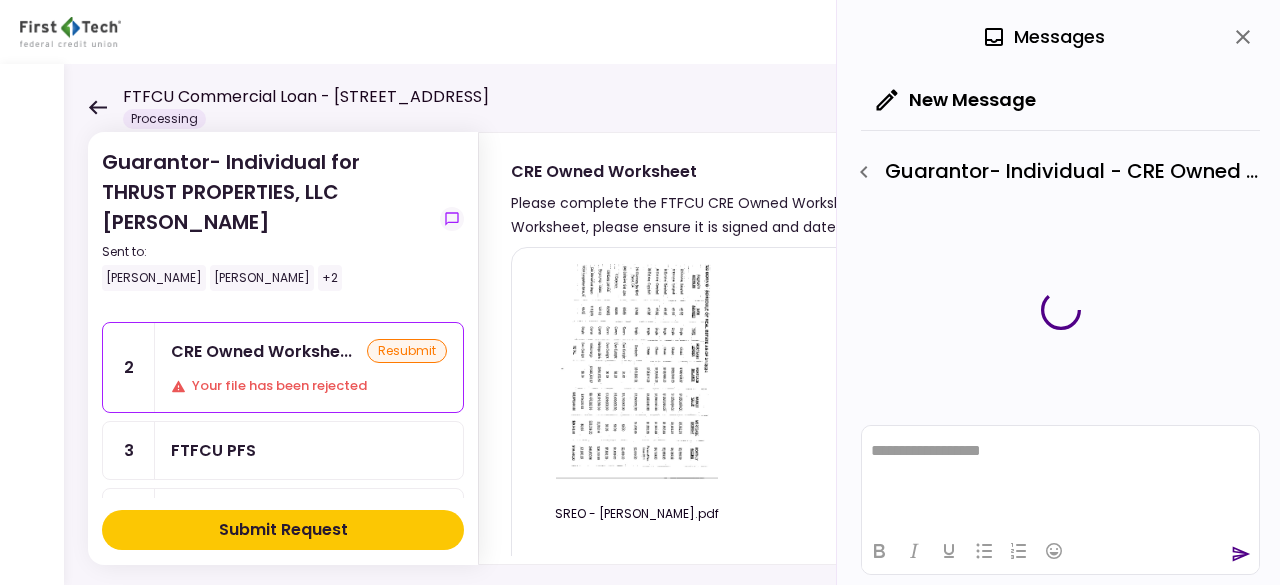 scroll, scrollTop: 0, scrollLeft: 0, axis: both 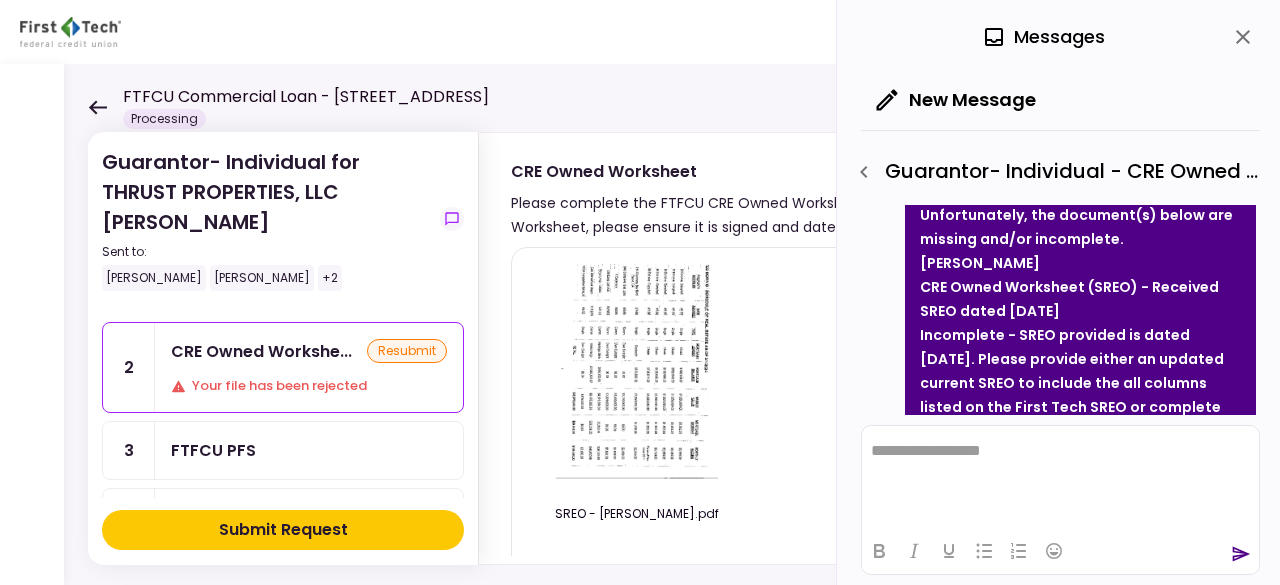 click on "FTFCU PFS" at bounding box center (309, 450) 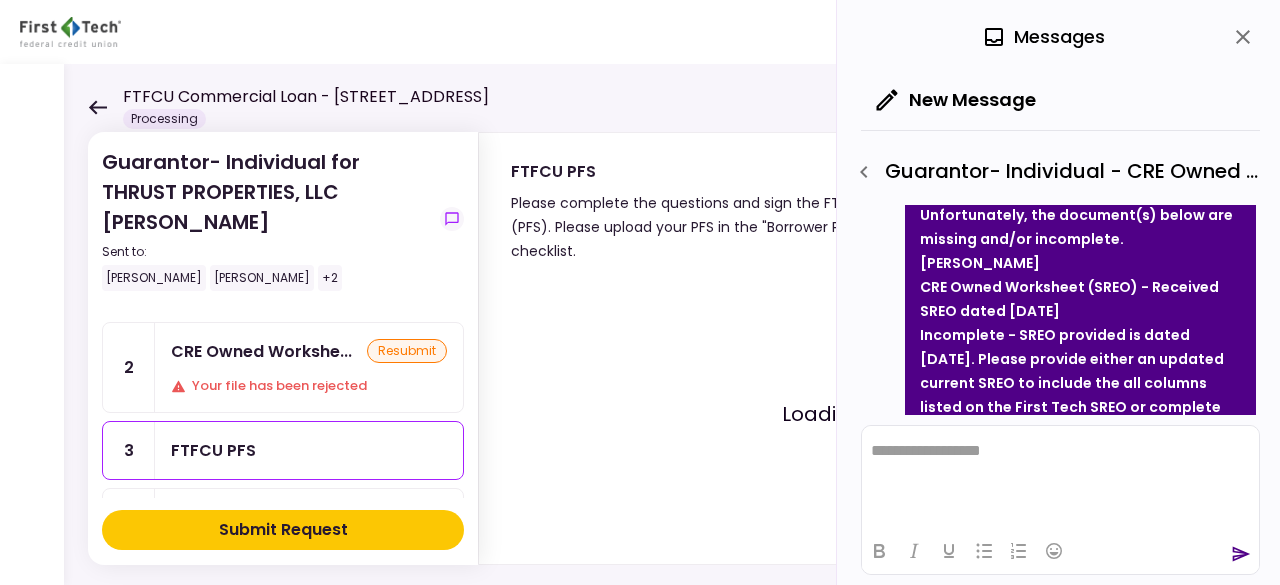 scroll, scrollTop: 200, scrollLeft: 0, axis: vertical 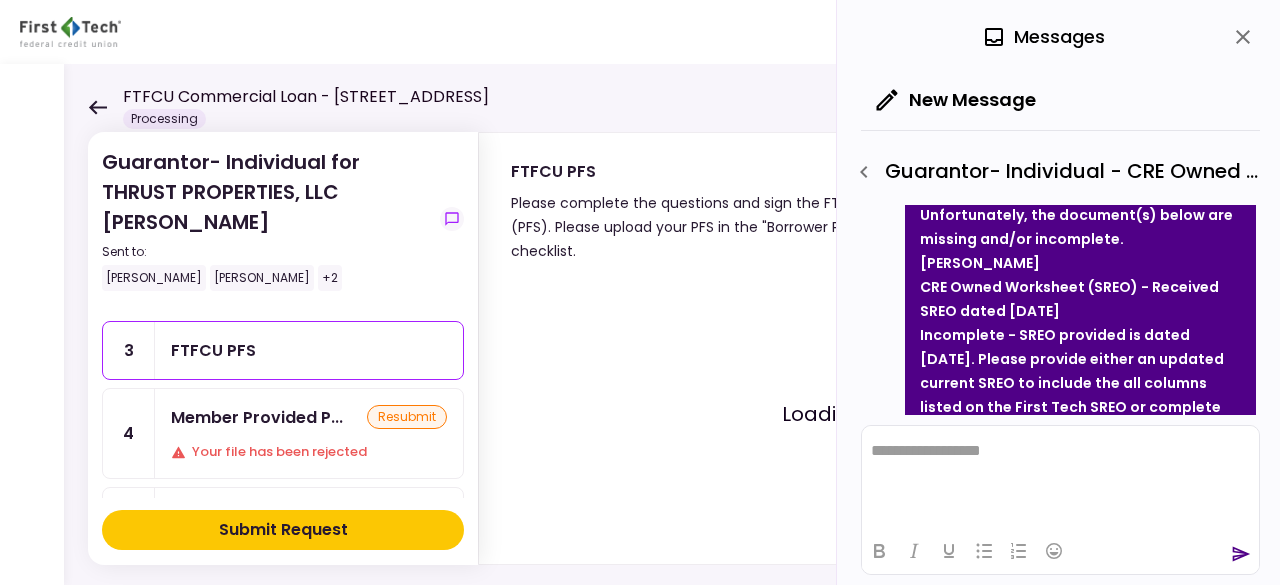 click on "Your file has been rejected" at bounding box center (309, 452) 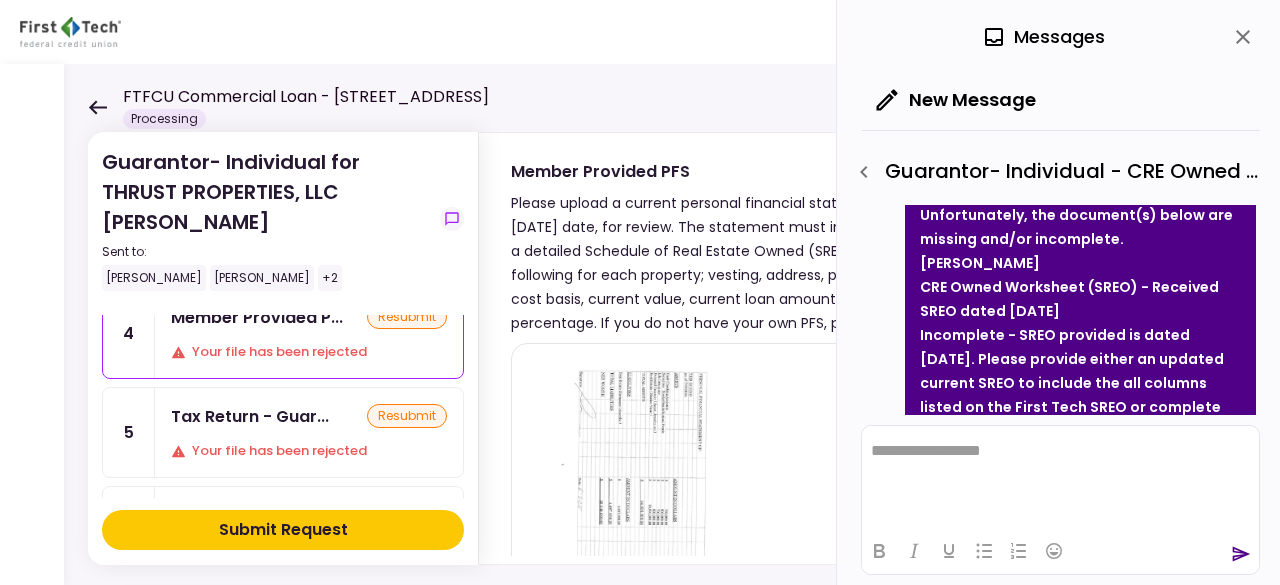 scroll, scrollTop: 400, scrollLeft: 0, axis: vertical 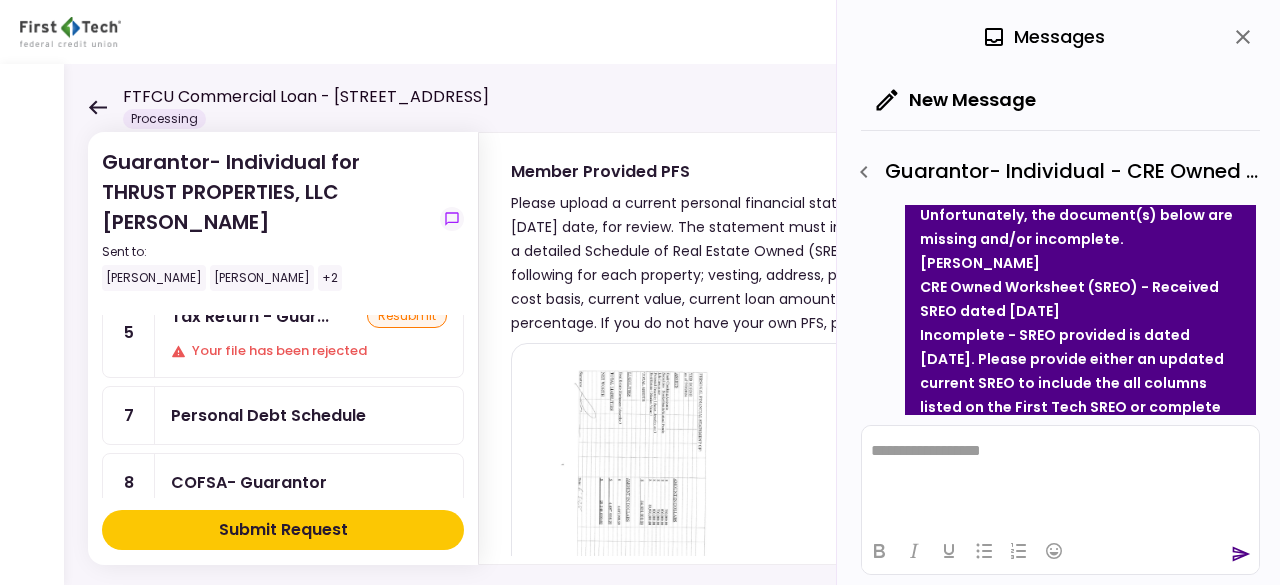 click on "Personal Debt Schedule" at bounding box center (268, 415) 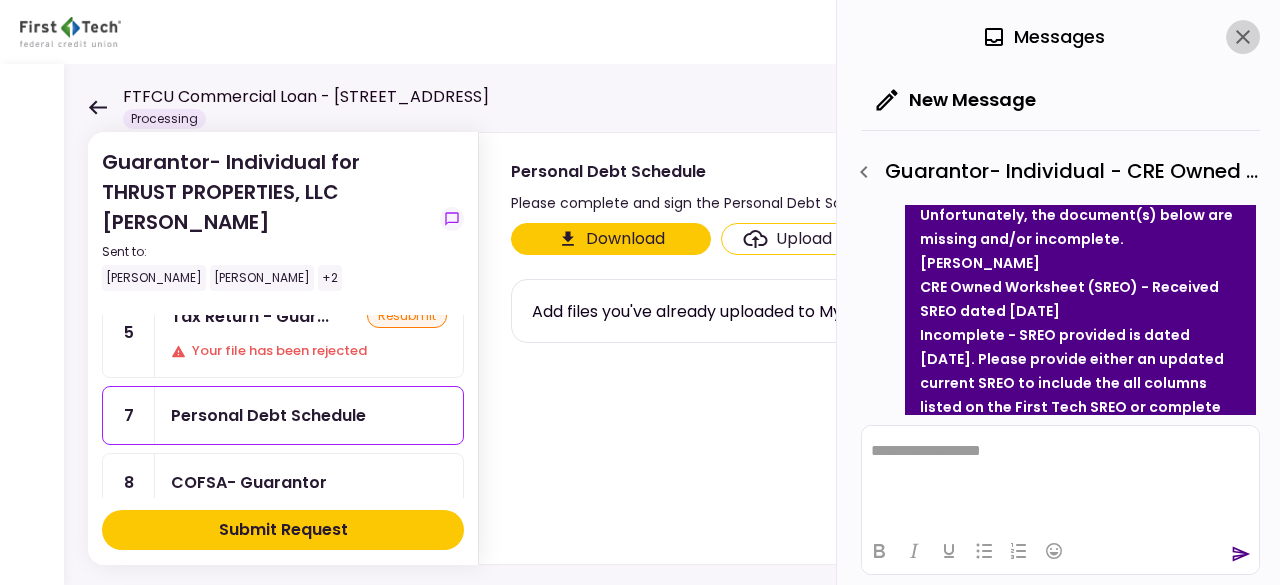click 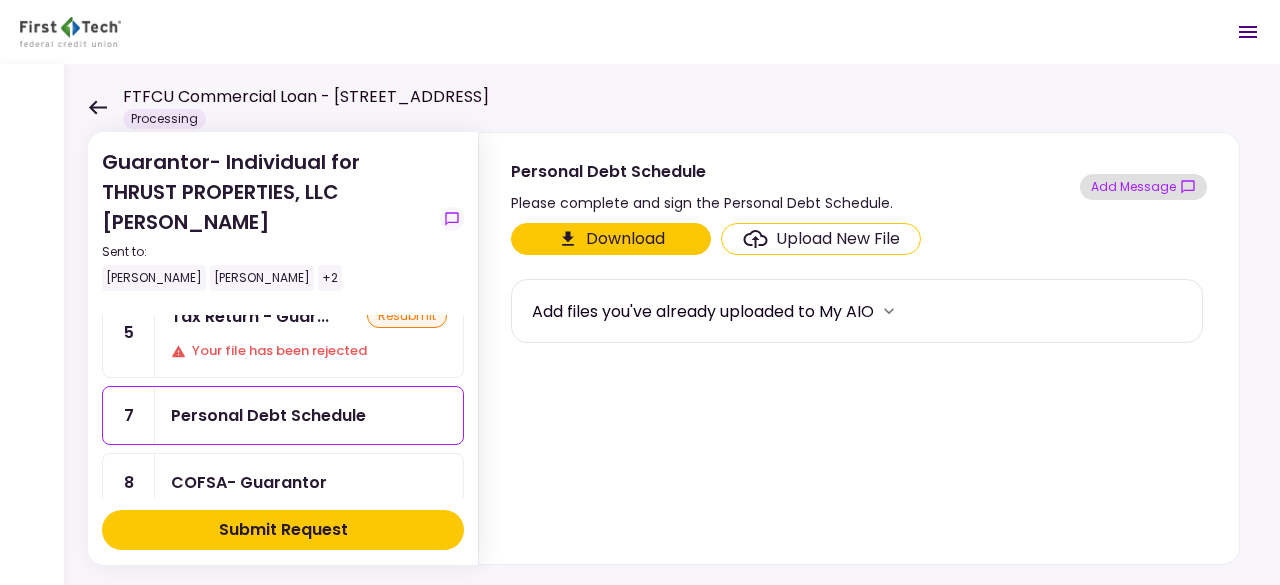 click on "Add Message" at bounding box center [1143, 187] 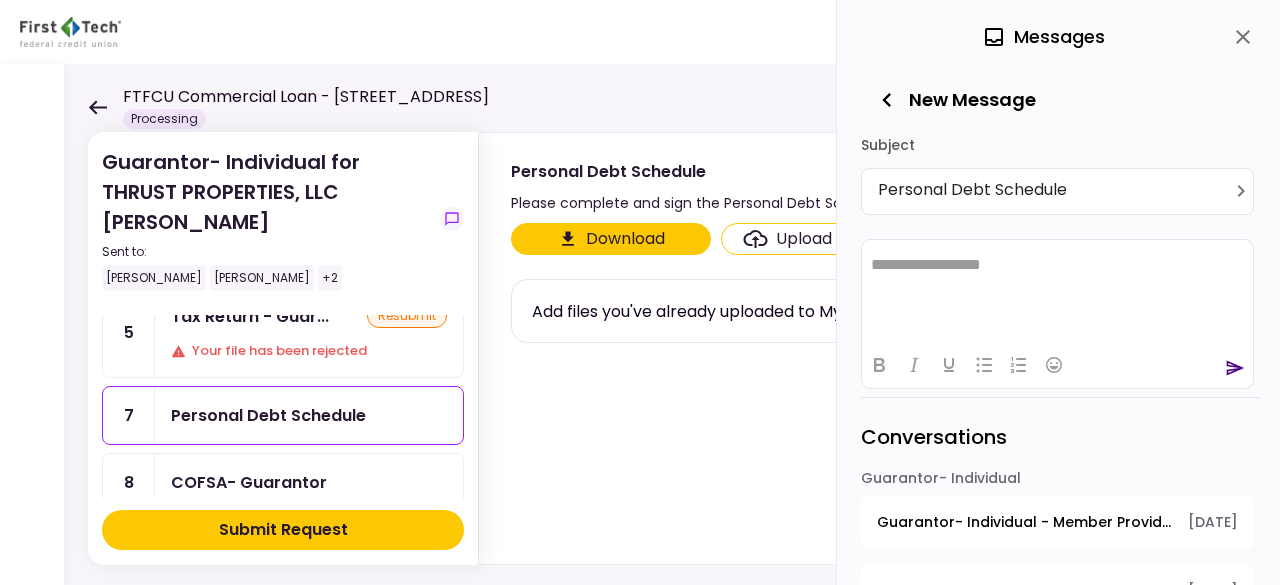 scroll, scrollTop: 0, scrollLeft: 0, axis: both 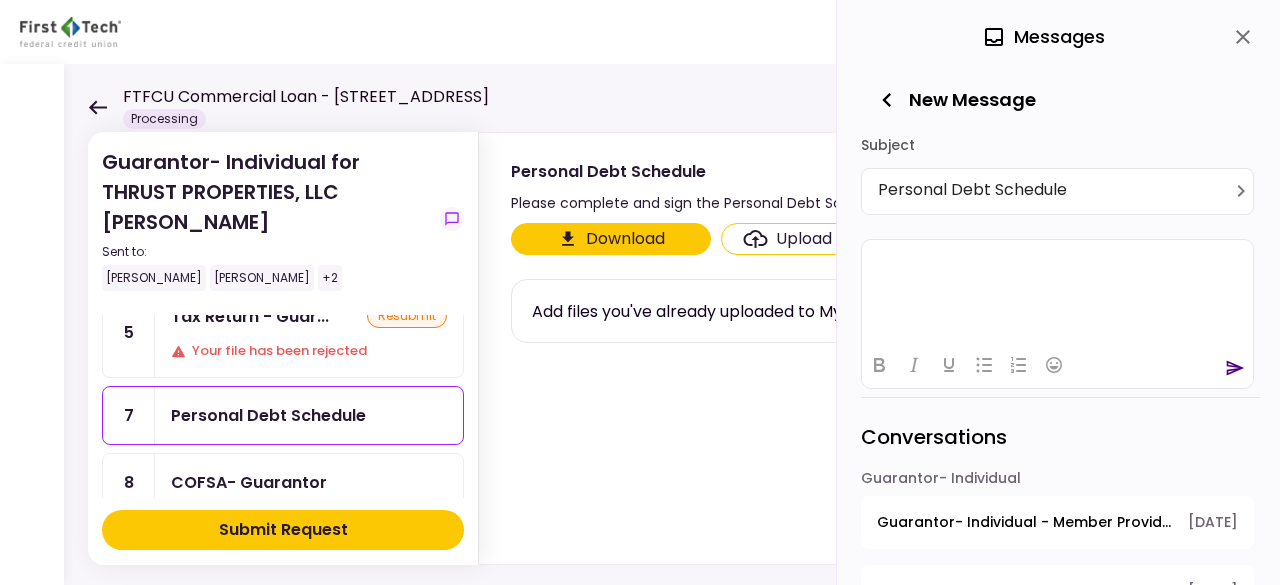 click at bounding box center [1057, 263] 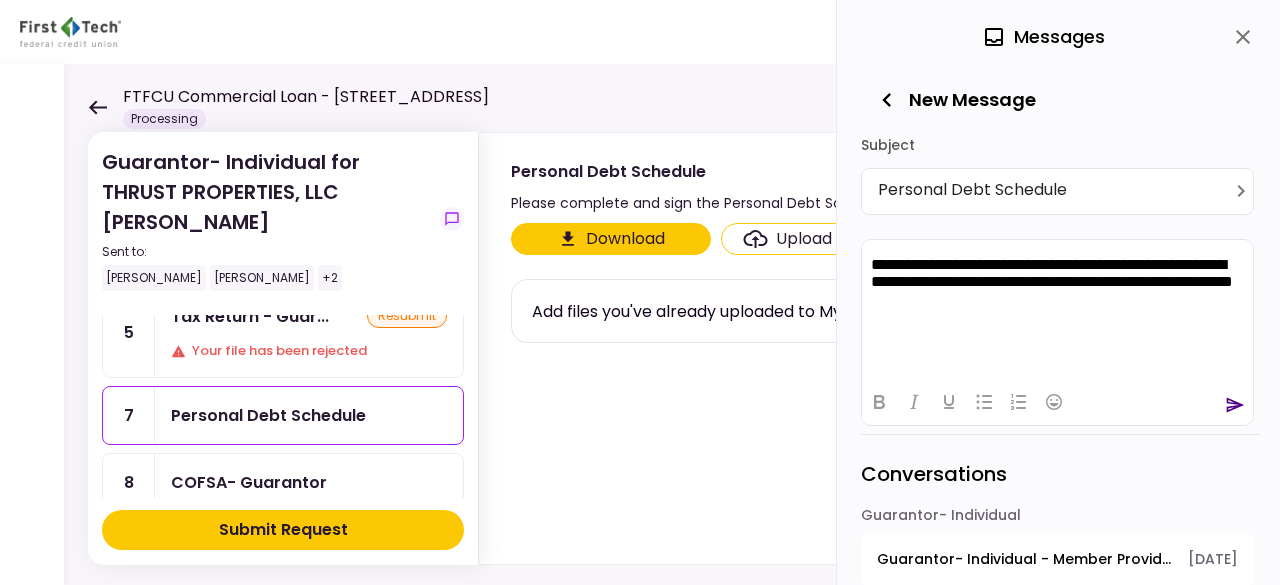 click 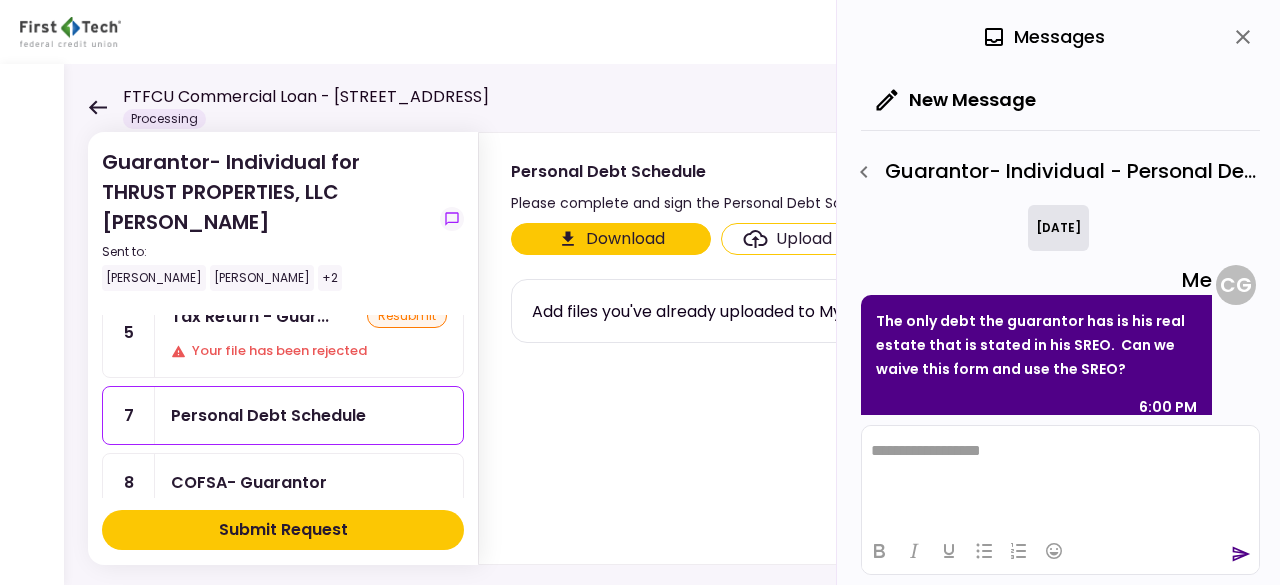 scroll, scrollTop: 0, scrollLeft: 0, axis: both 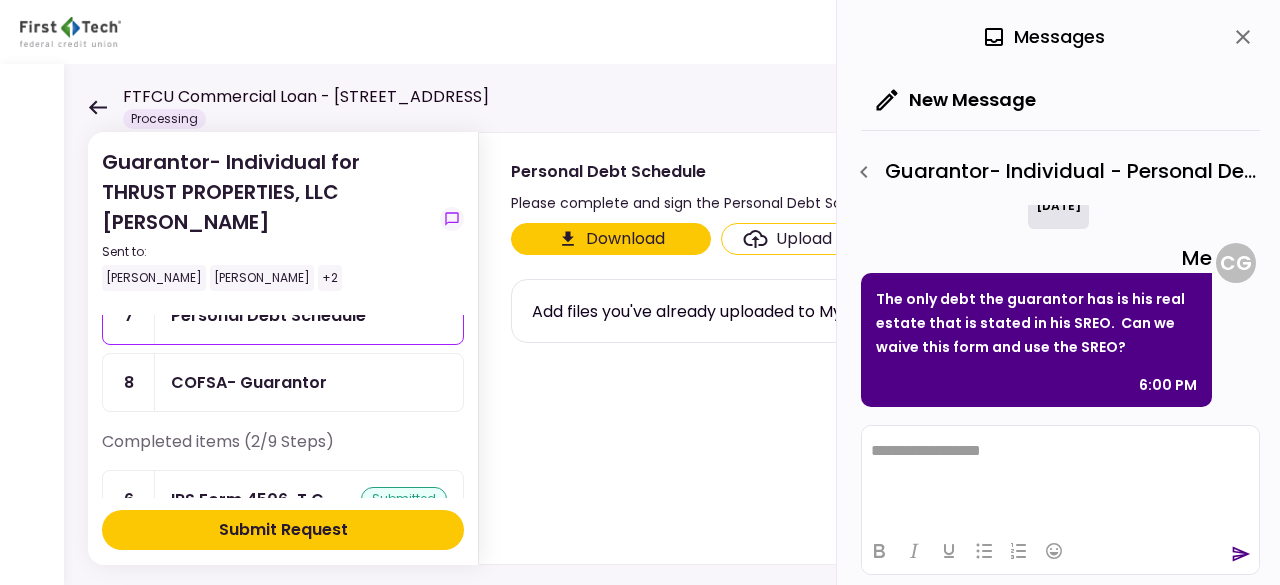 click on "COFSA- Guarantor" at bounding box center (309, 382) 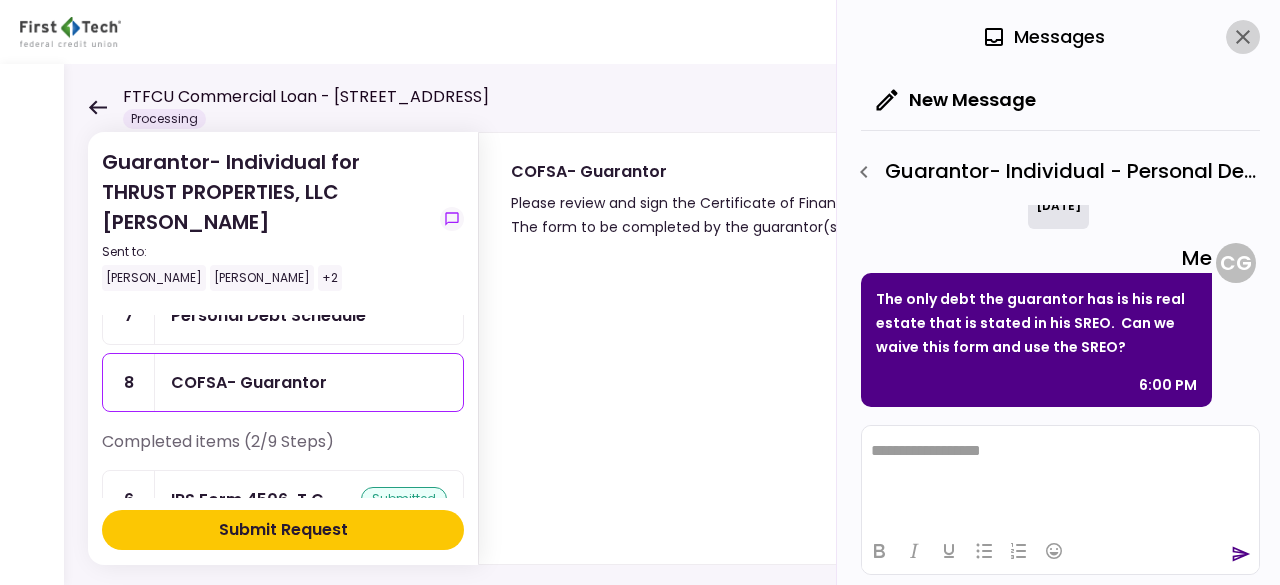 click 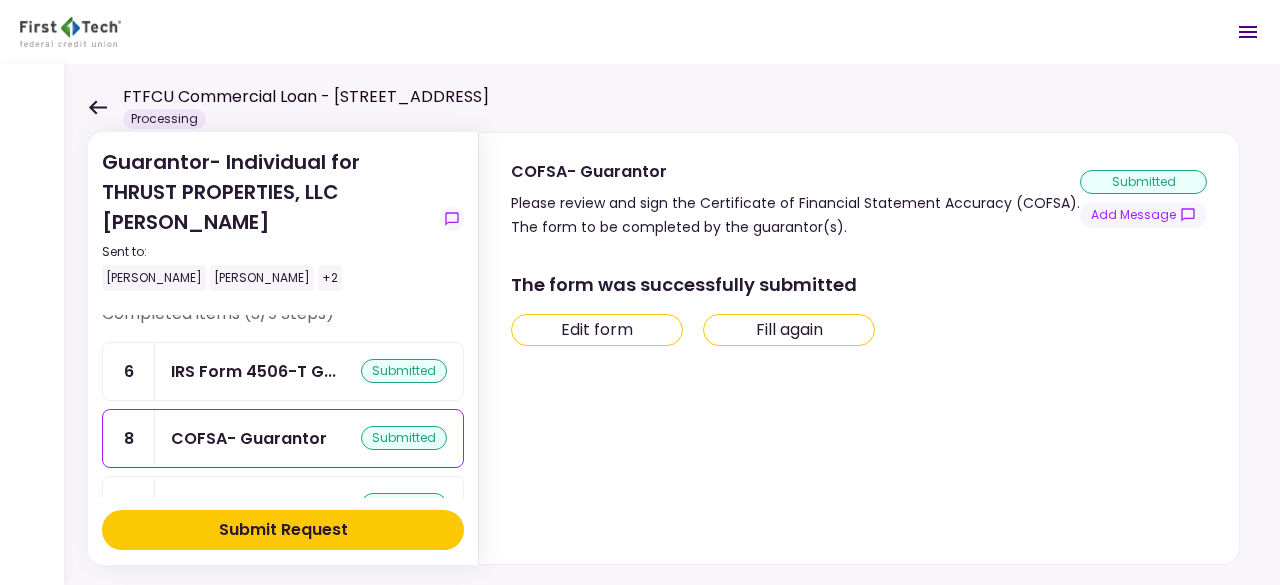 scroll, scrollTop: 597, scrollLeft: 0, axis: vertical 